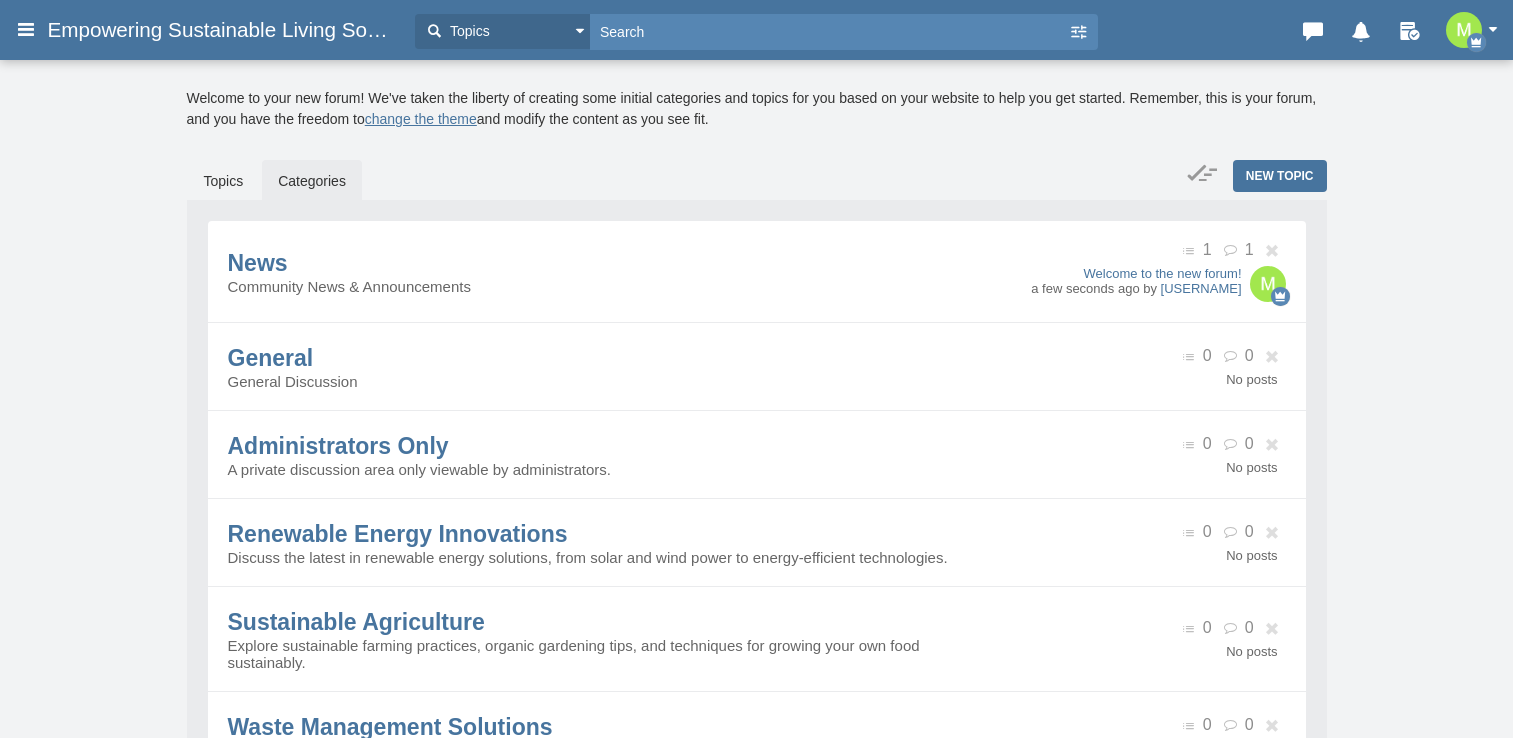 scroll, scrollTop: 0, scrollLeft: 0, axis: both 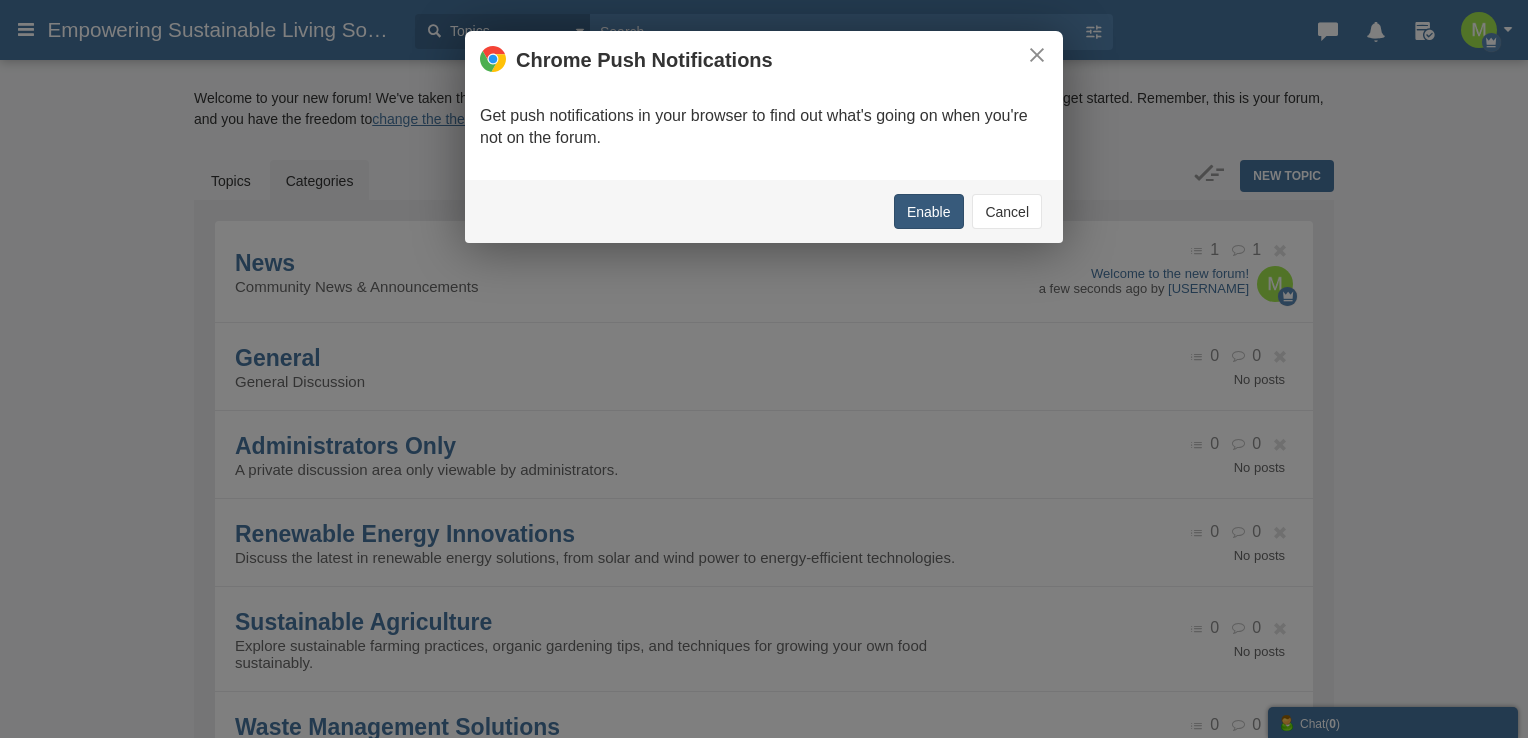 click on "Enable" at bounding box center (929, 211) 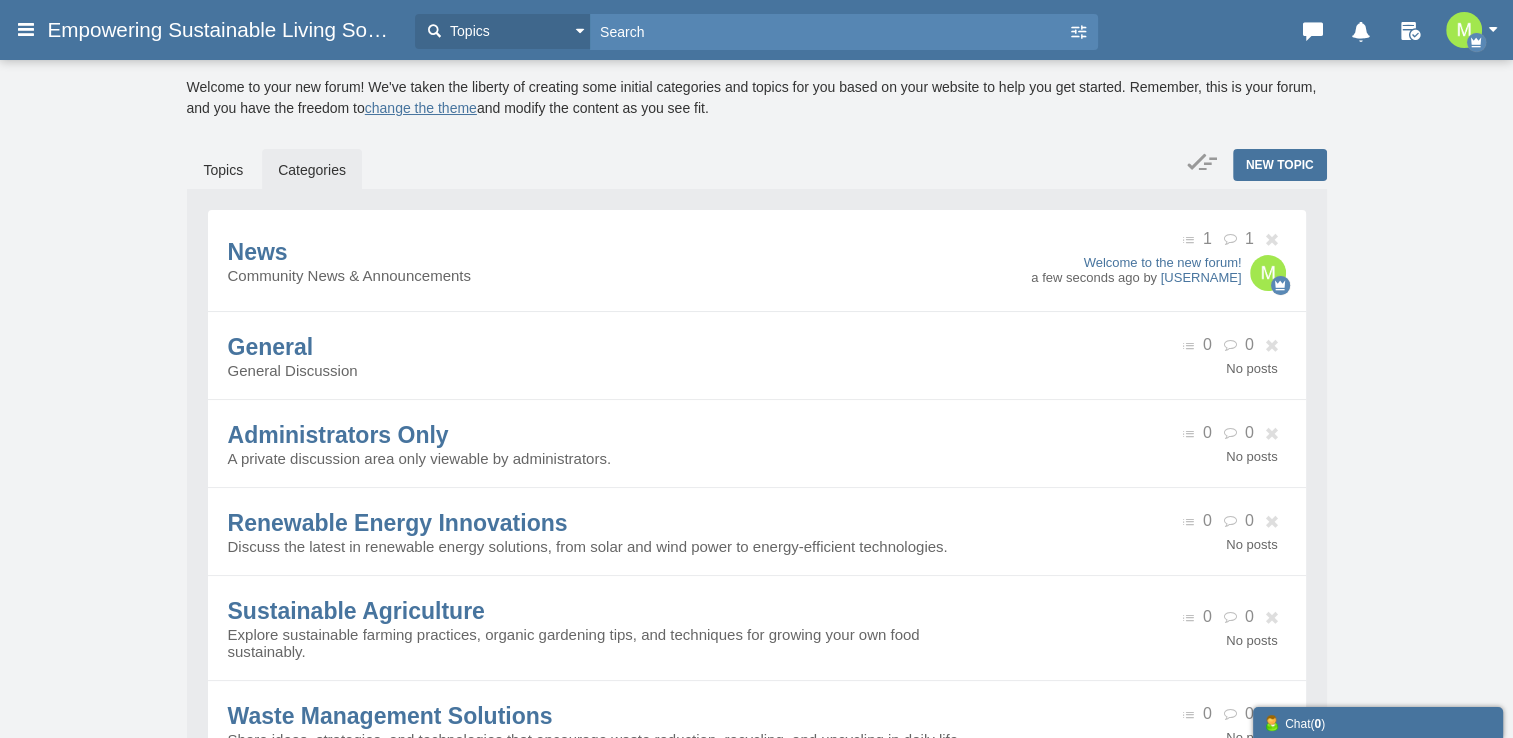 scroll, scrollTop: 0, scrollLeft: 0, axis: both 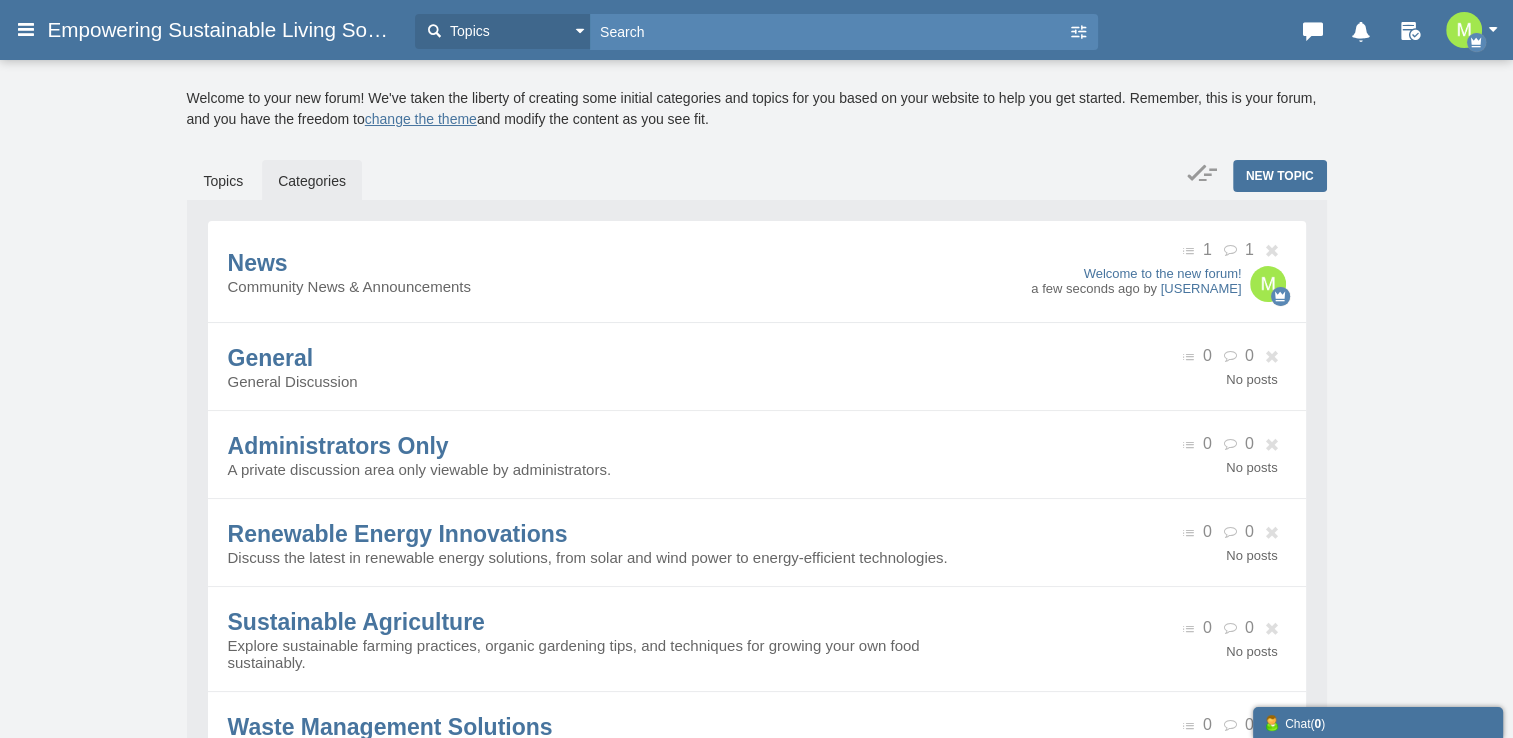 click on "Messages are turned off. Enable them to send or receive messages.
Enable Messages
Cancel
×
Modal title
OK
Welcome to your new forum! We've taken the liberty of creating some initial categories and topics for you based on your website to help you get started. Remember, this is your forum, and you have the freedom to  change the theme  and modify the content as you see fit.
New Topic
Topics
Categories
News
Community News & Announcements
1
1" at bounding box center [756, 570] 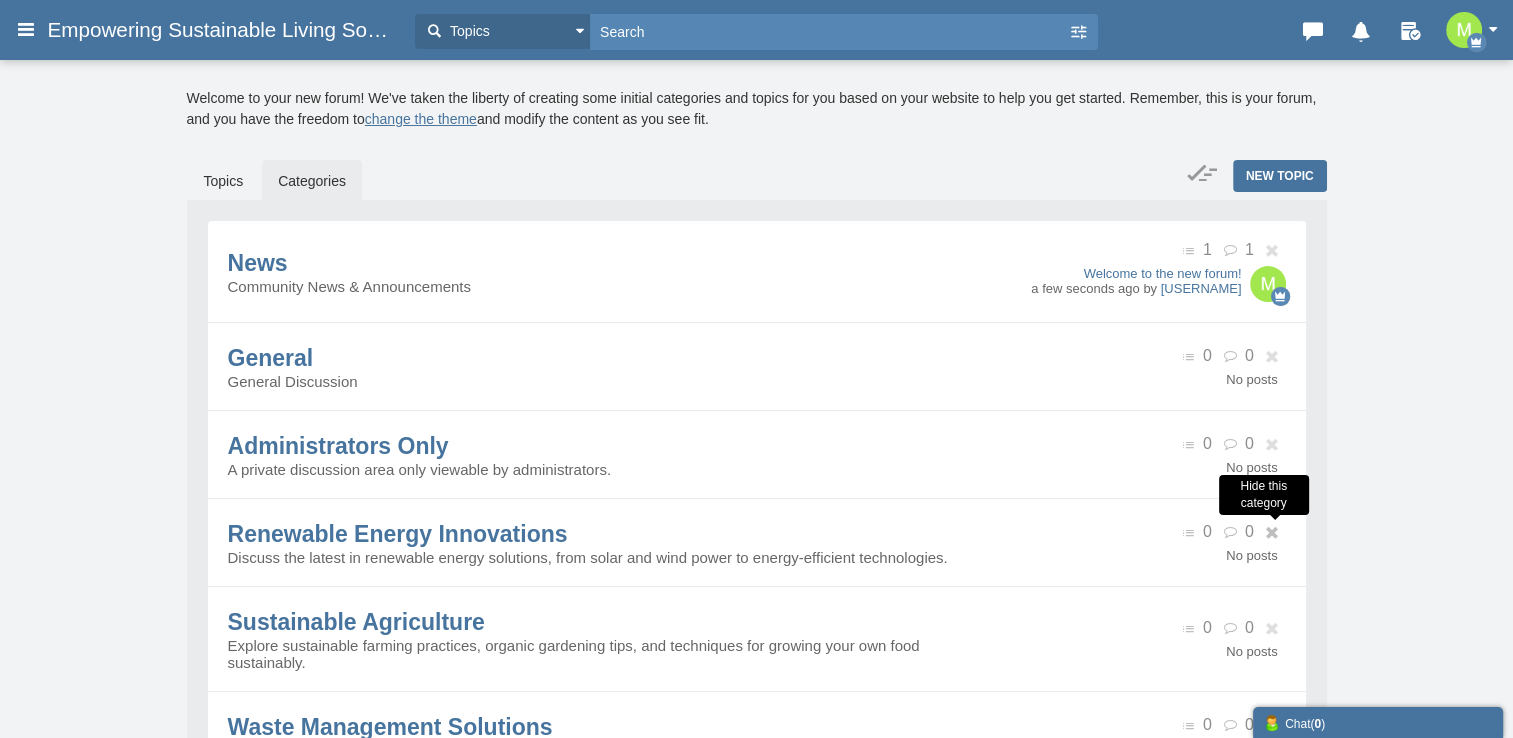 click at bounding box center (1275, 533) 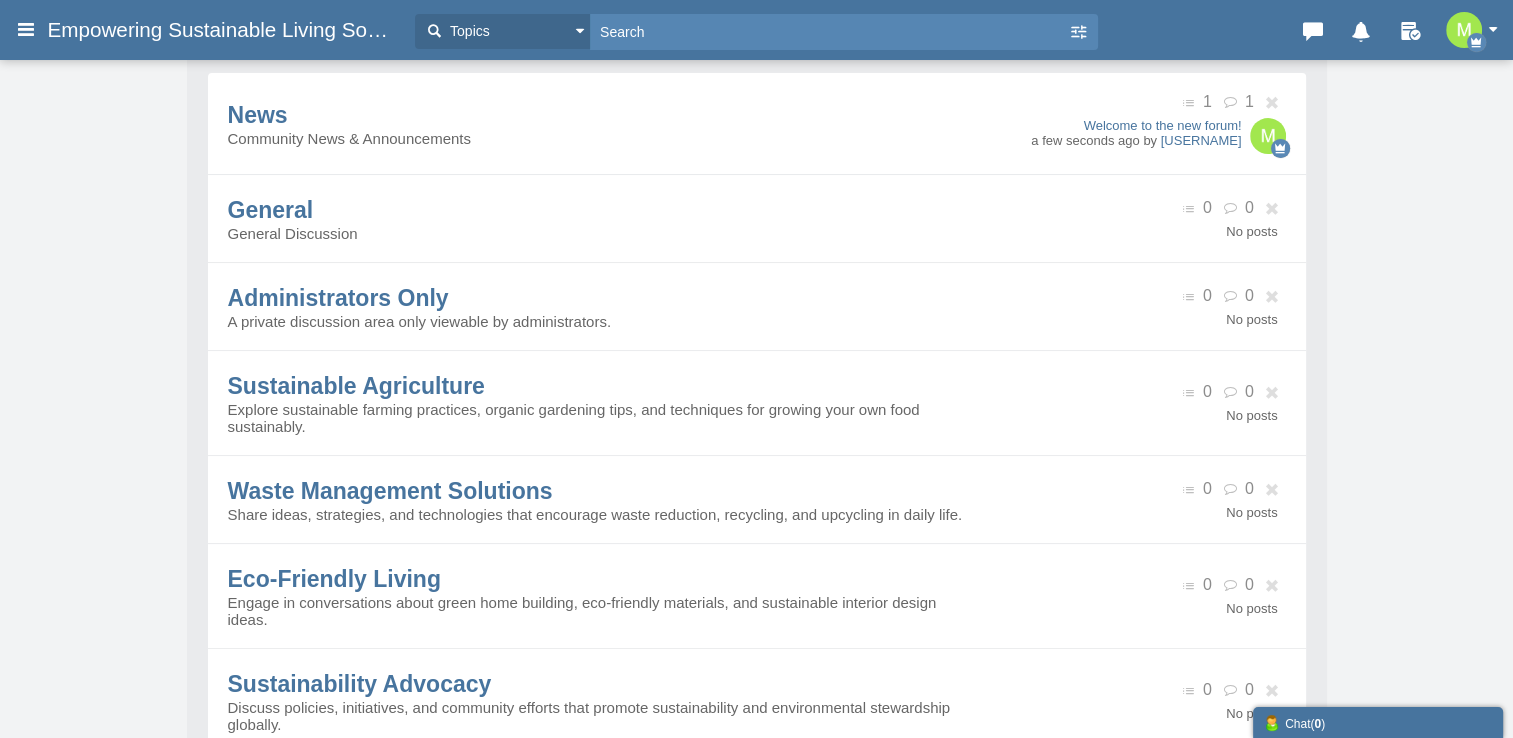 scroll, scrollTop: 149, scrollLeft: 0, axis: vertical 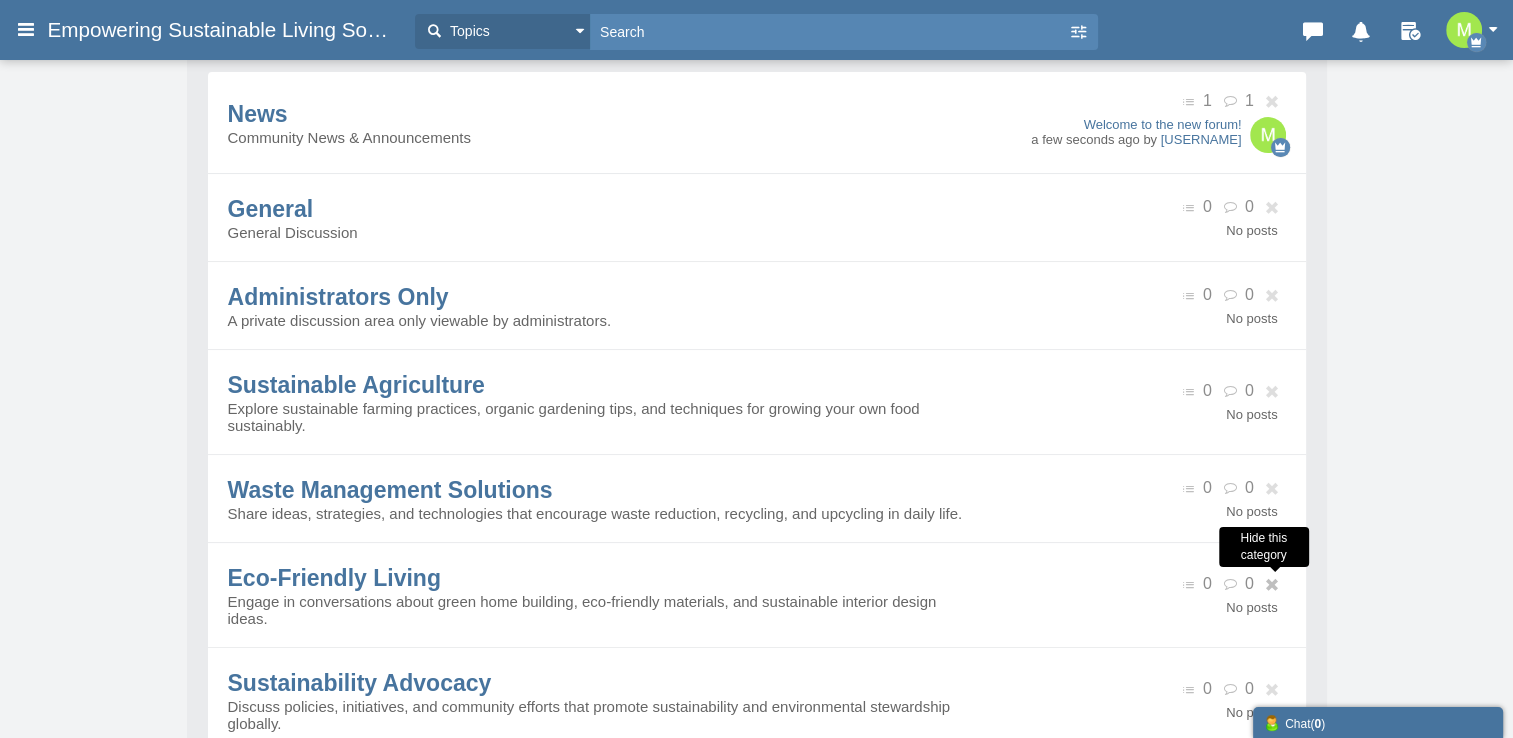 click at bounding box center [1275, 585] 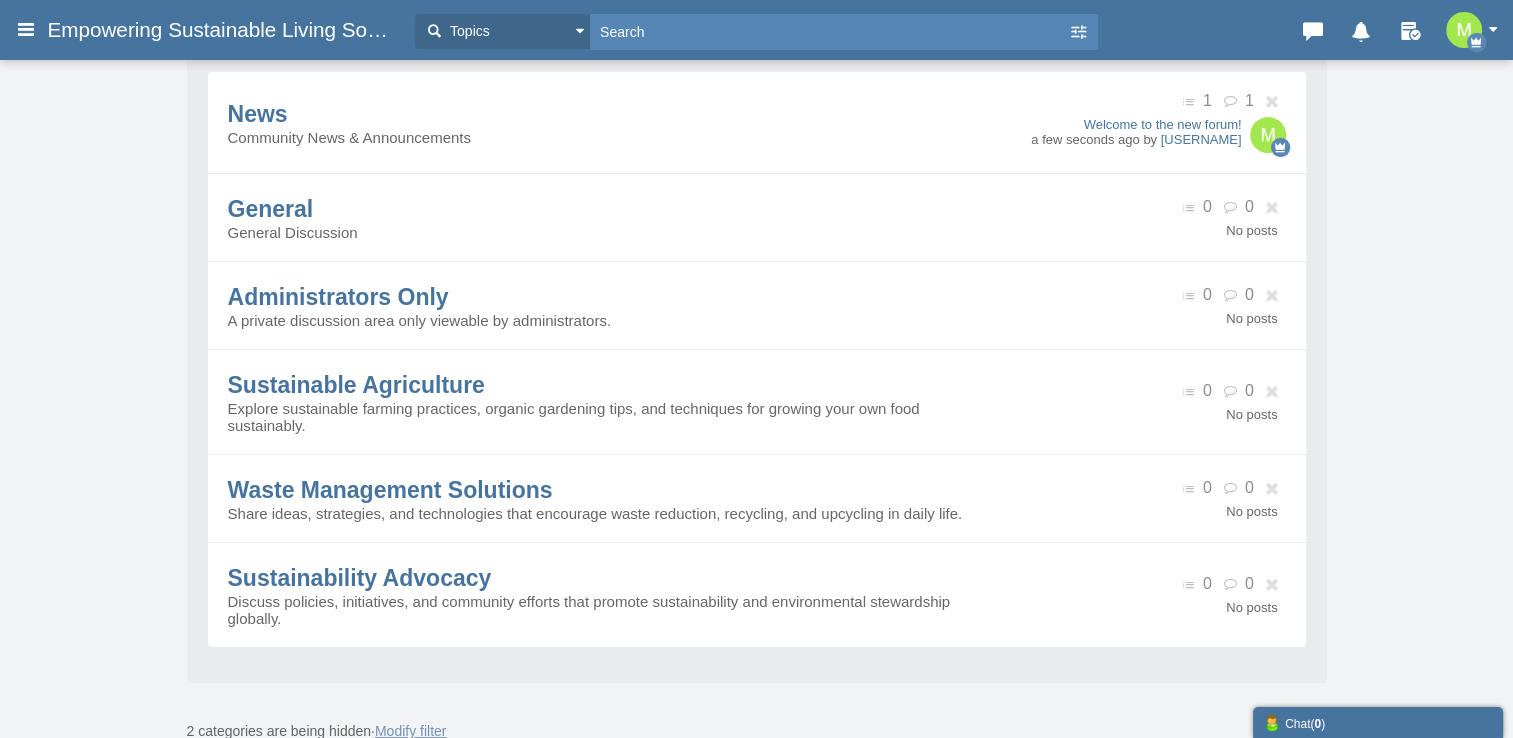 scroll, scrollTop: 0, scrollLeft: 0, axis: both 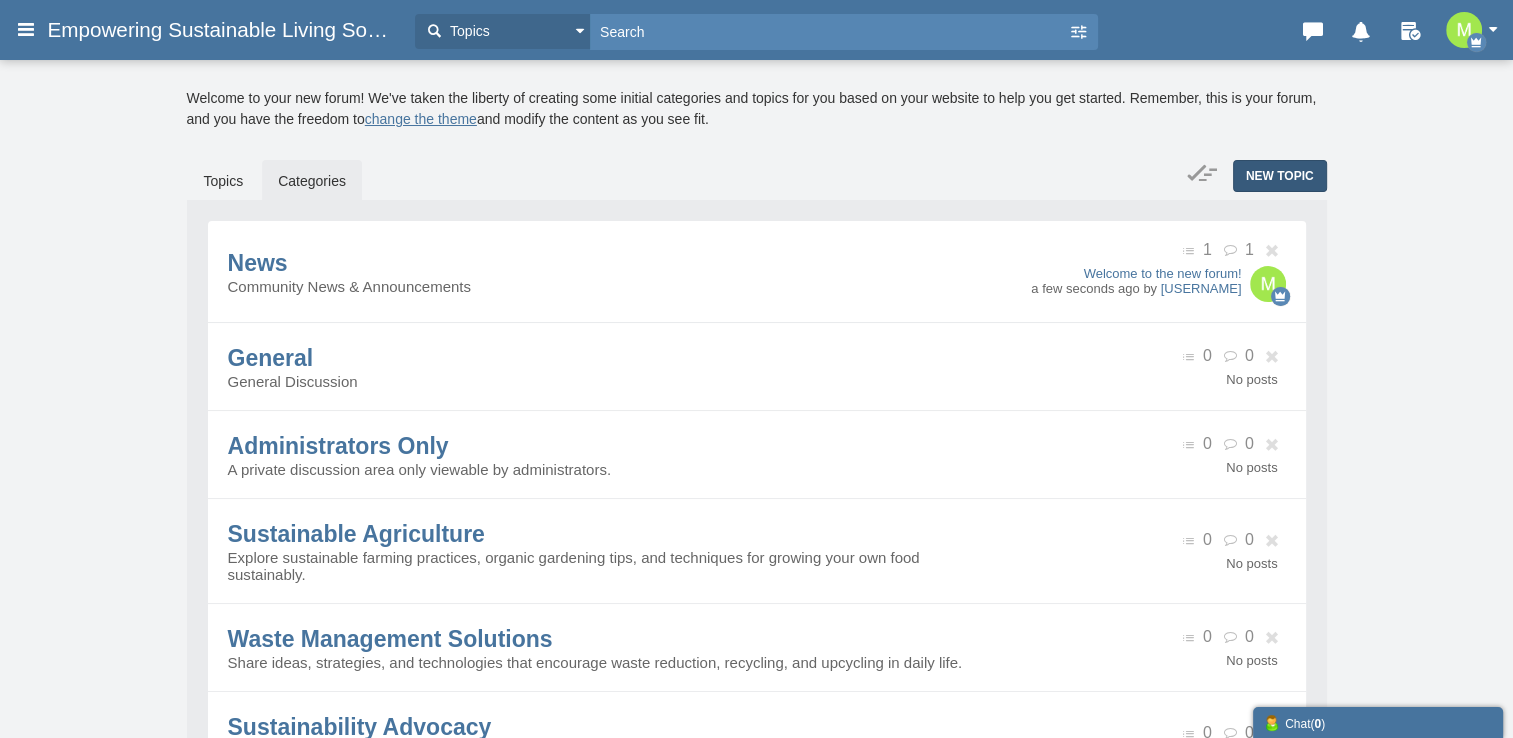 click on "New Topic" at bounding box center (1280, 176) 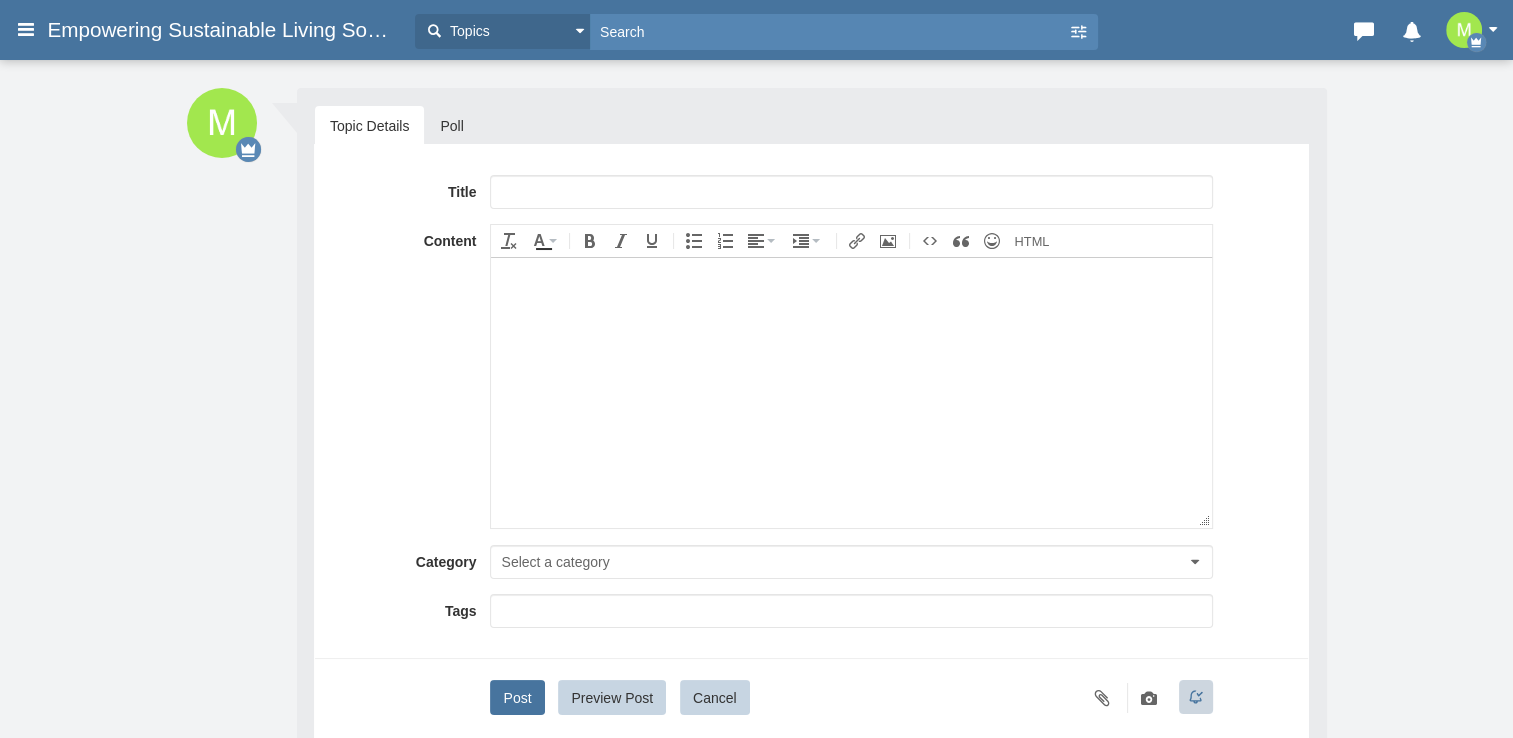 scroll, scrollTop: 0, scrollLeft: 0, axis: both 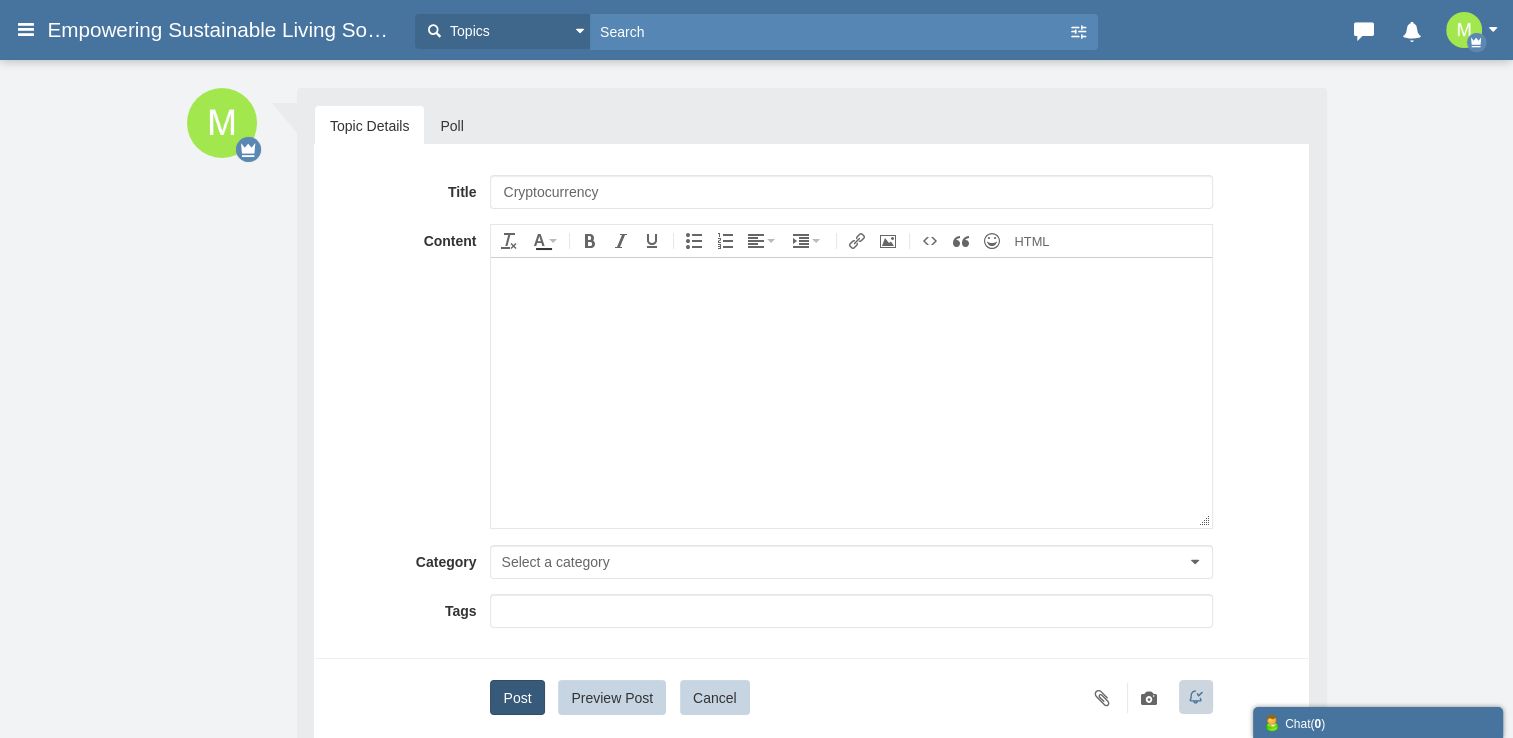 type on "Cryptocurrency" 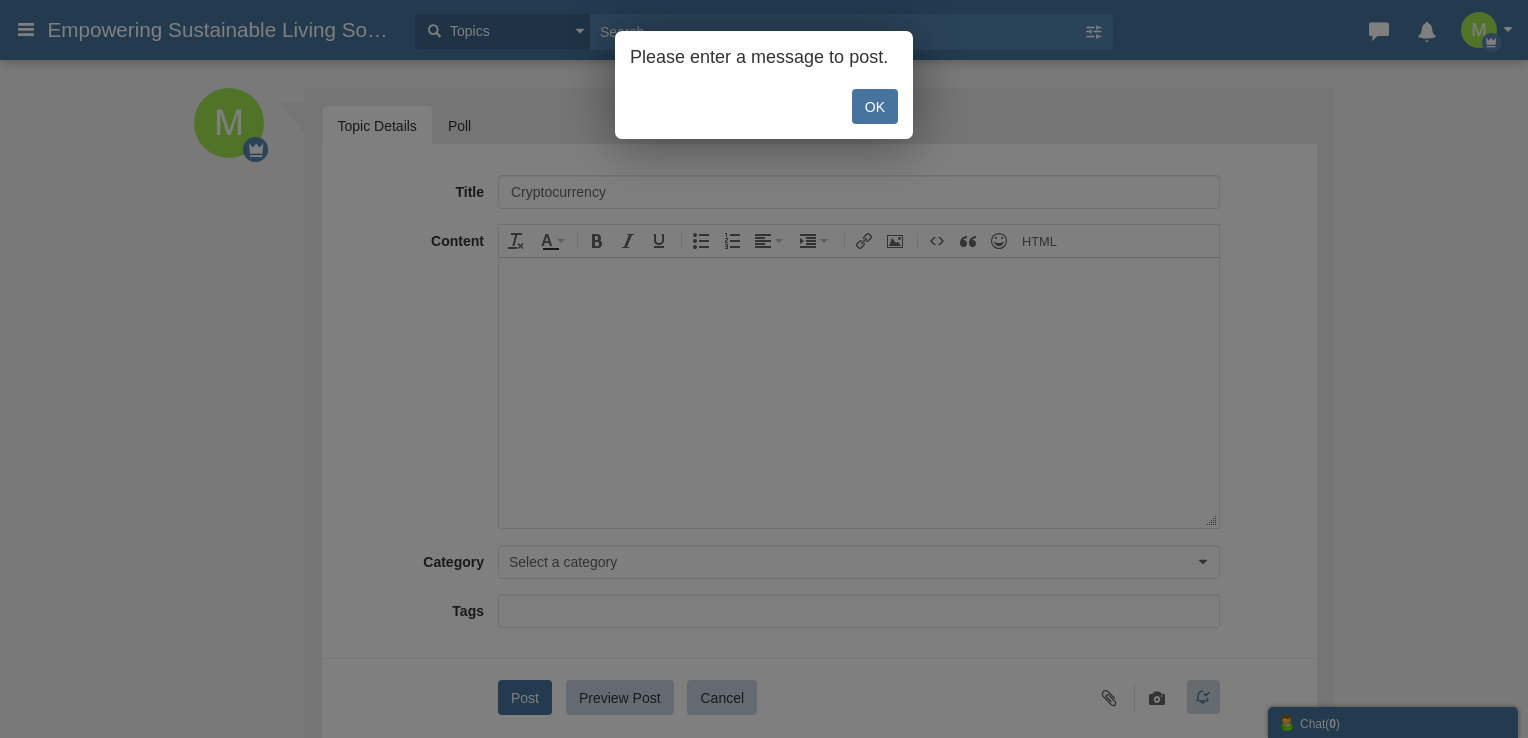 click on "OK" at bounding box center (875, 106) 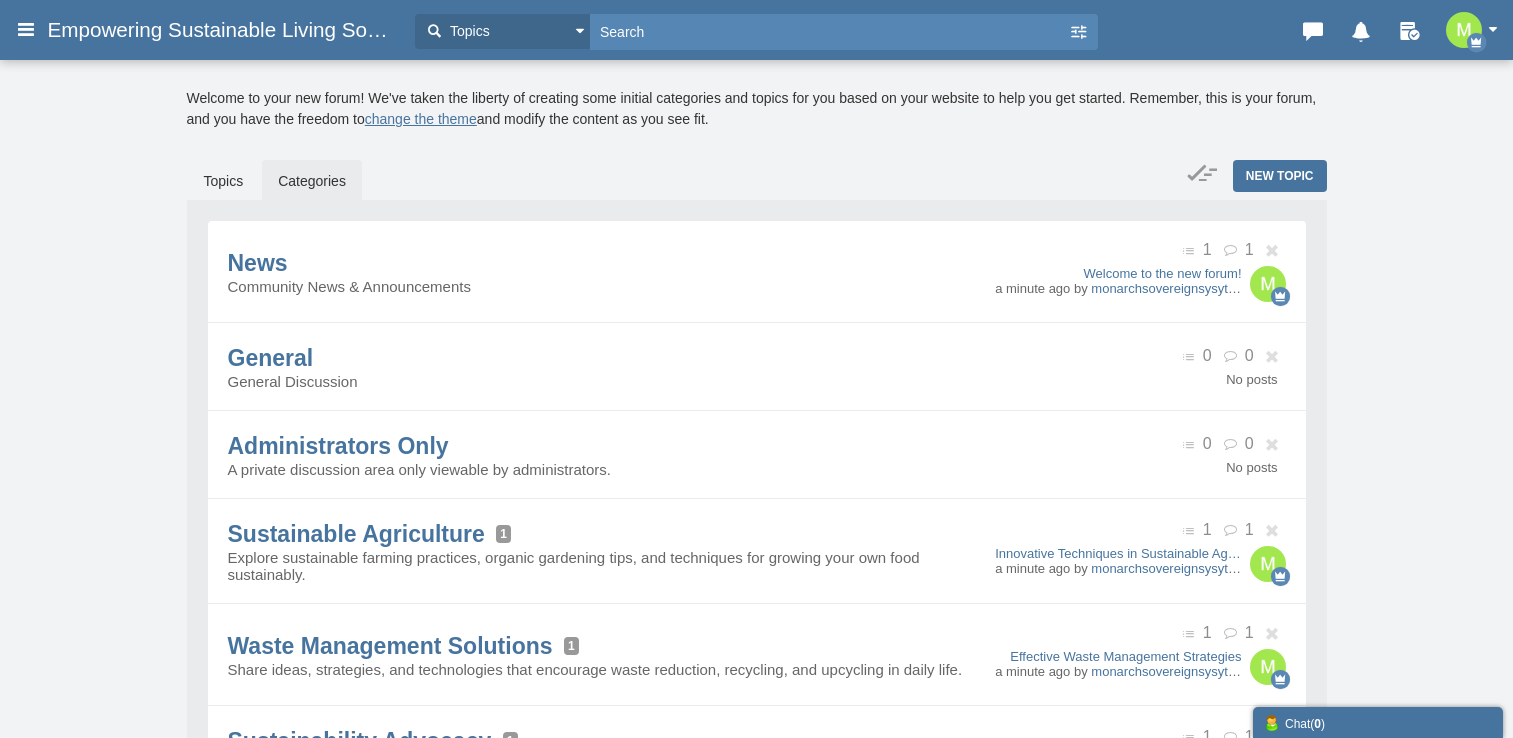 scroll, scrollTop: 0, scrollLeft: 0, axis: both 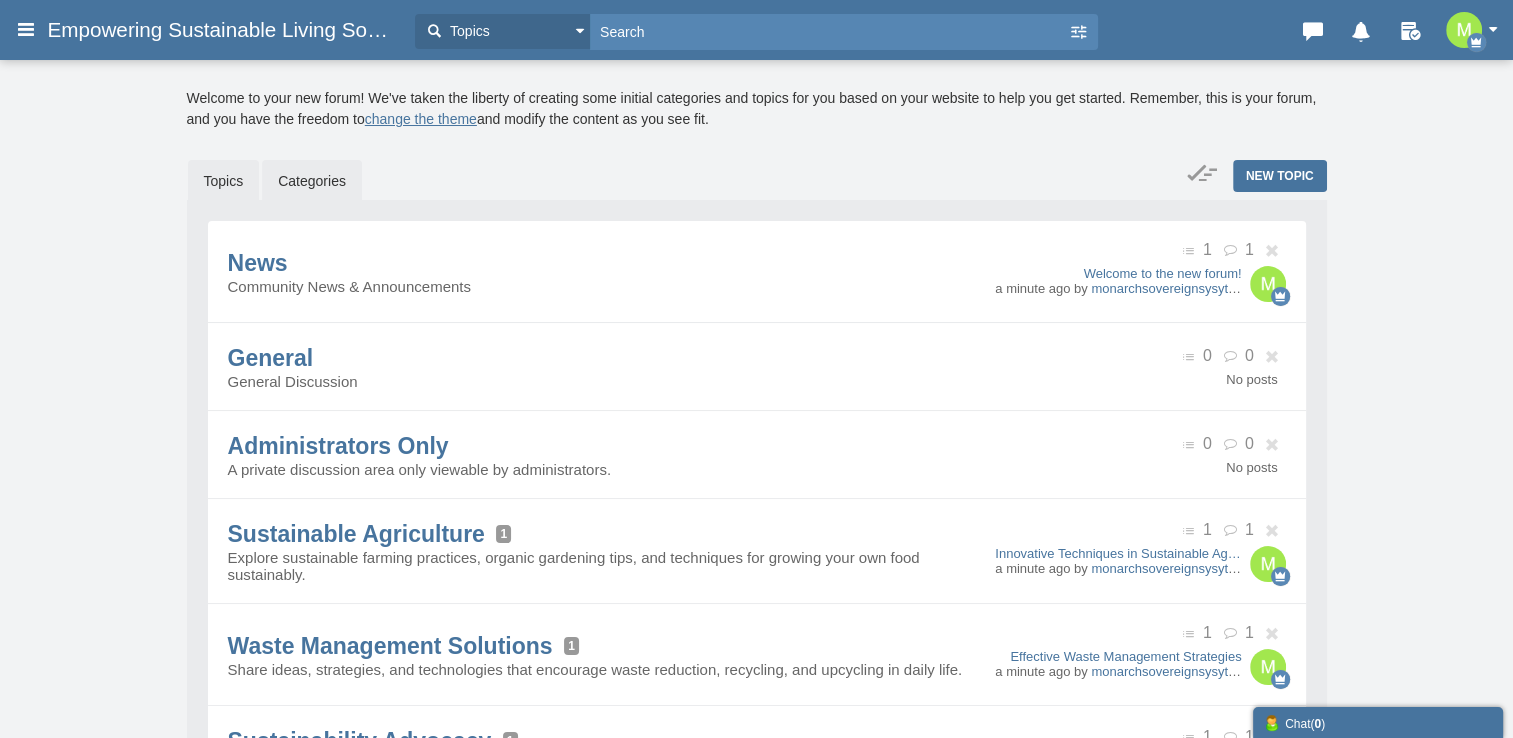 click on "Topics" at bounding box center (224, 181) 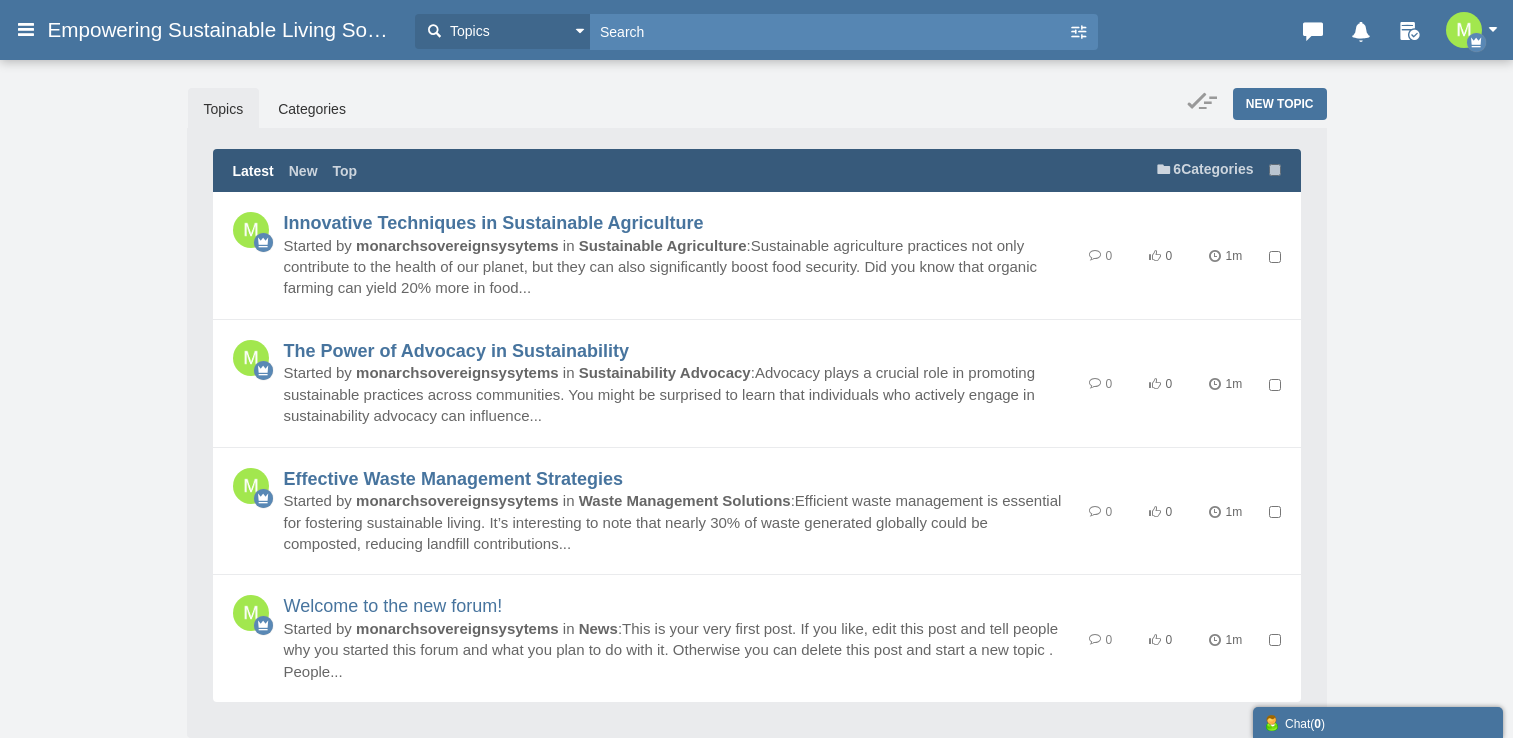 scroll, scrollTop: 0, scrollLeft: 0, axis: both 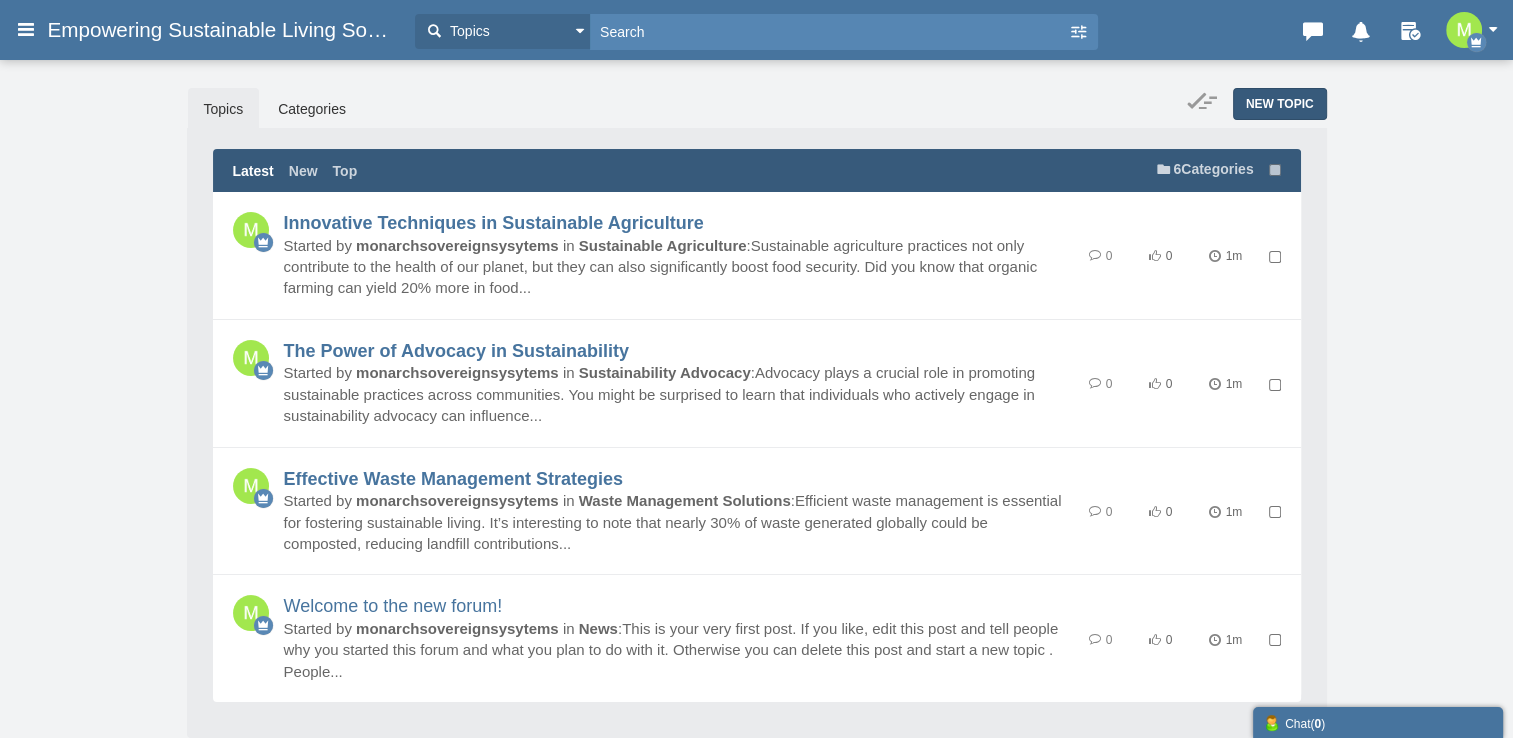 click on "New Topic" at bounding box center [1280, 104] 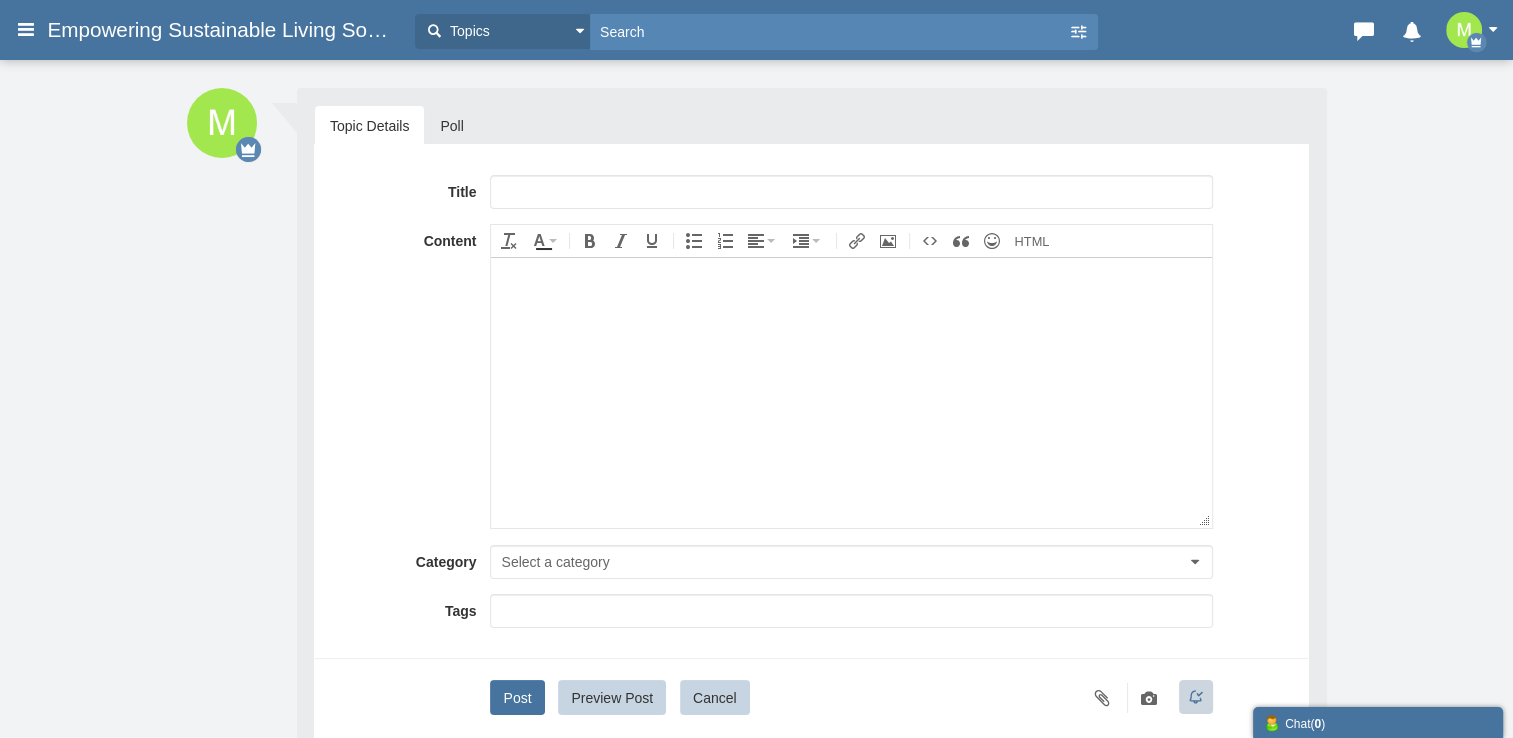 scroll, scrollTop: 0, scrollLeft: 0, axis: both 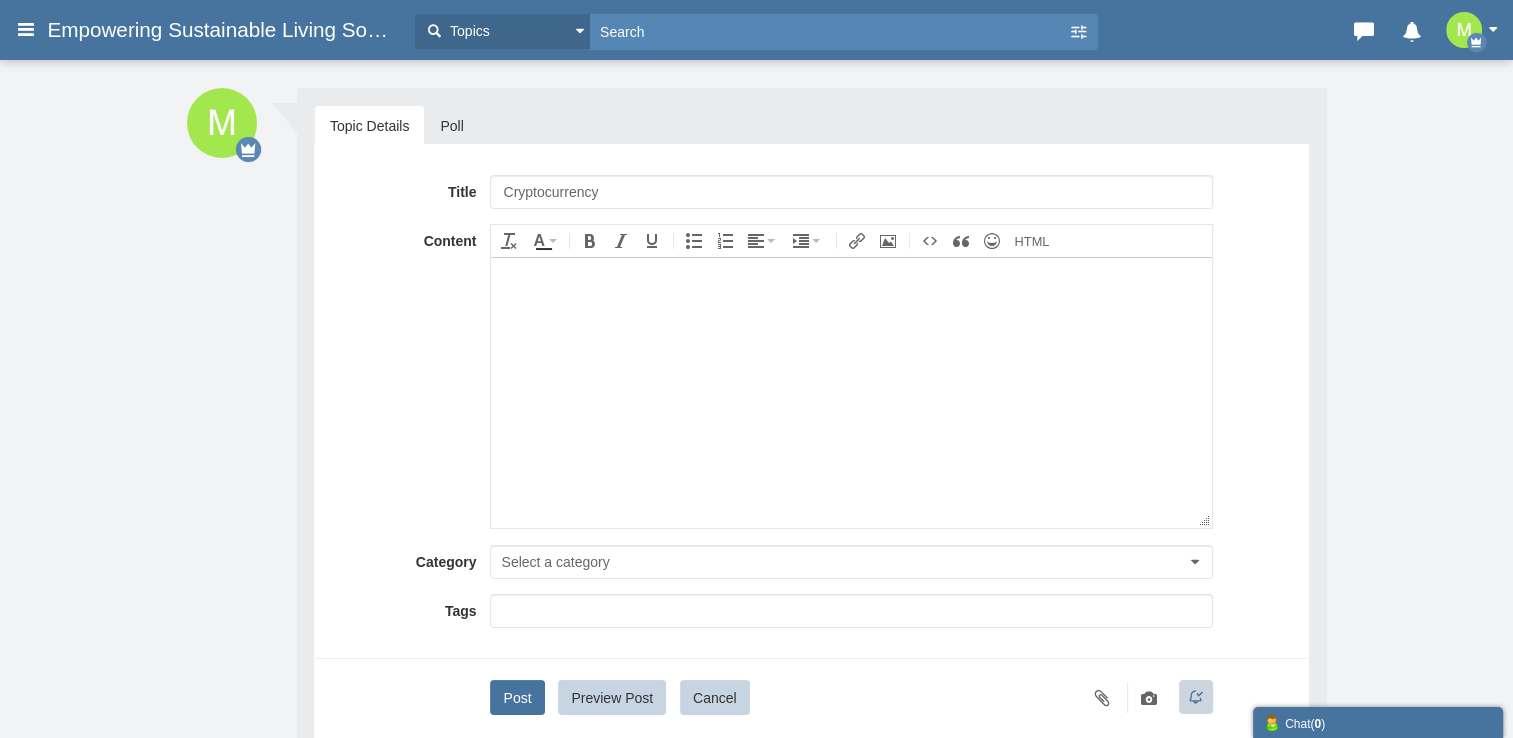 type on "Cryptocurrency" 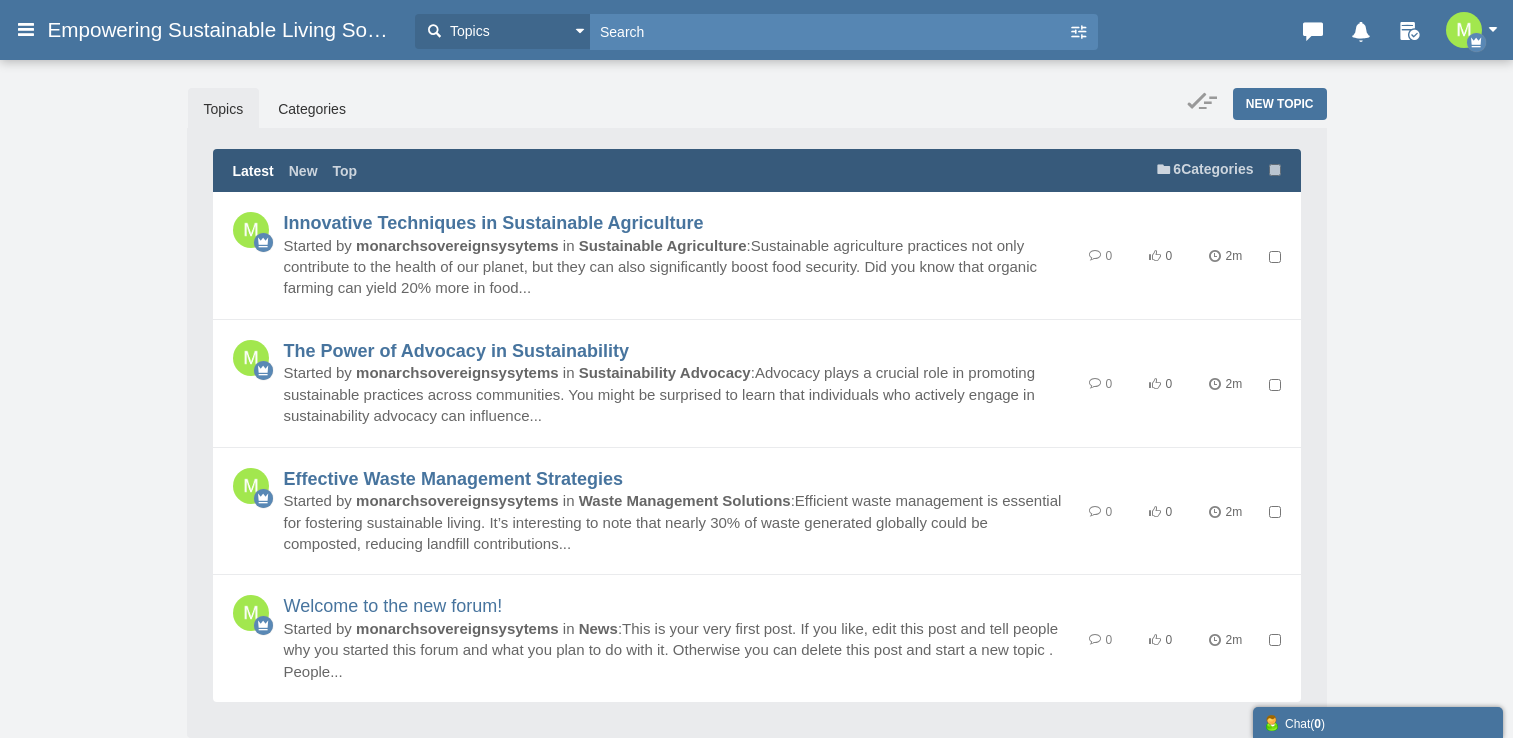 scroll, scrollTop: 0, scrollLeft: 0, axis: both 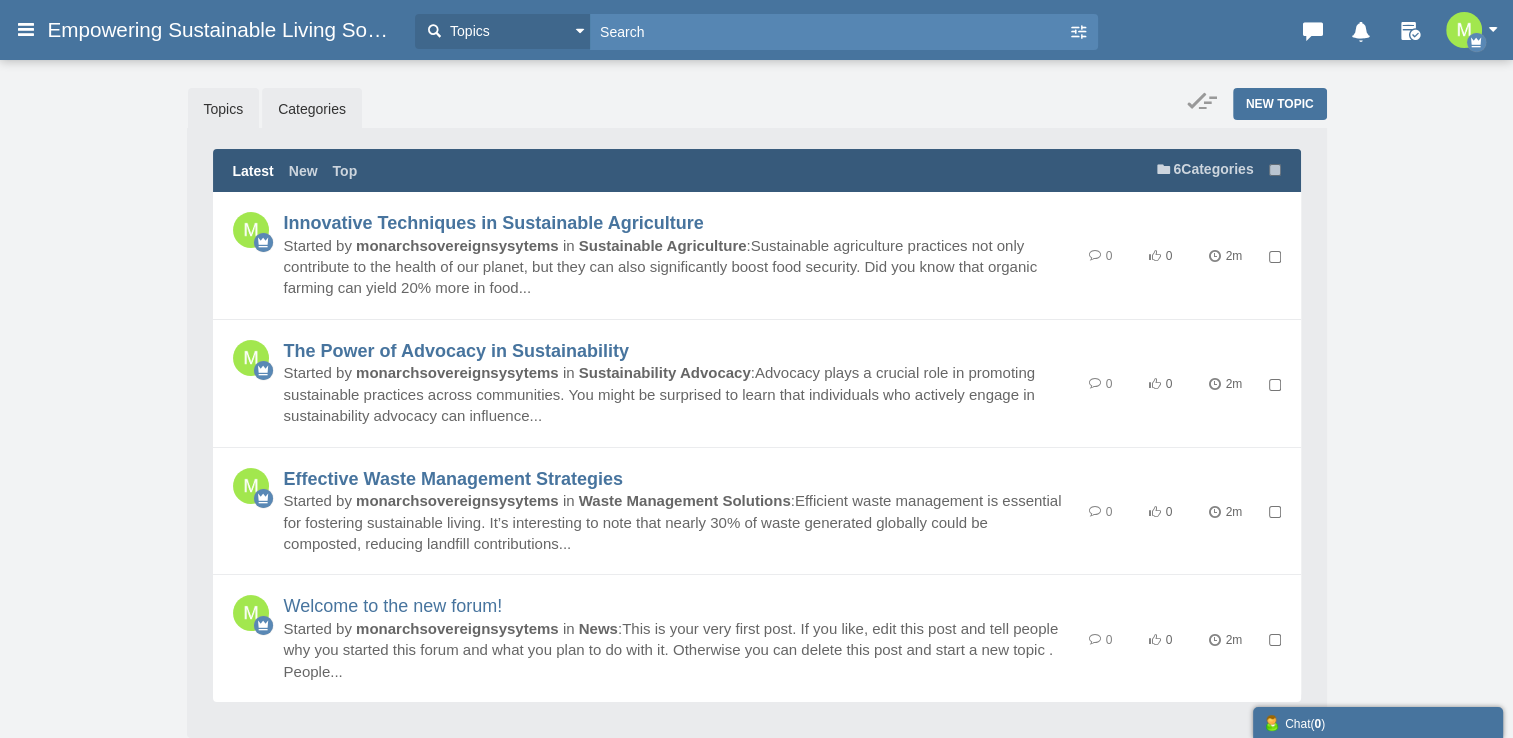click on "Categories" at bounding box center (312, 109) 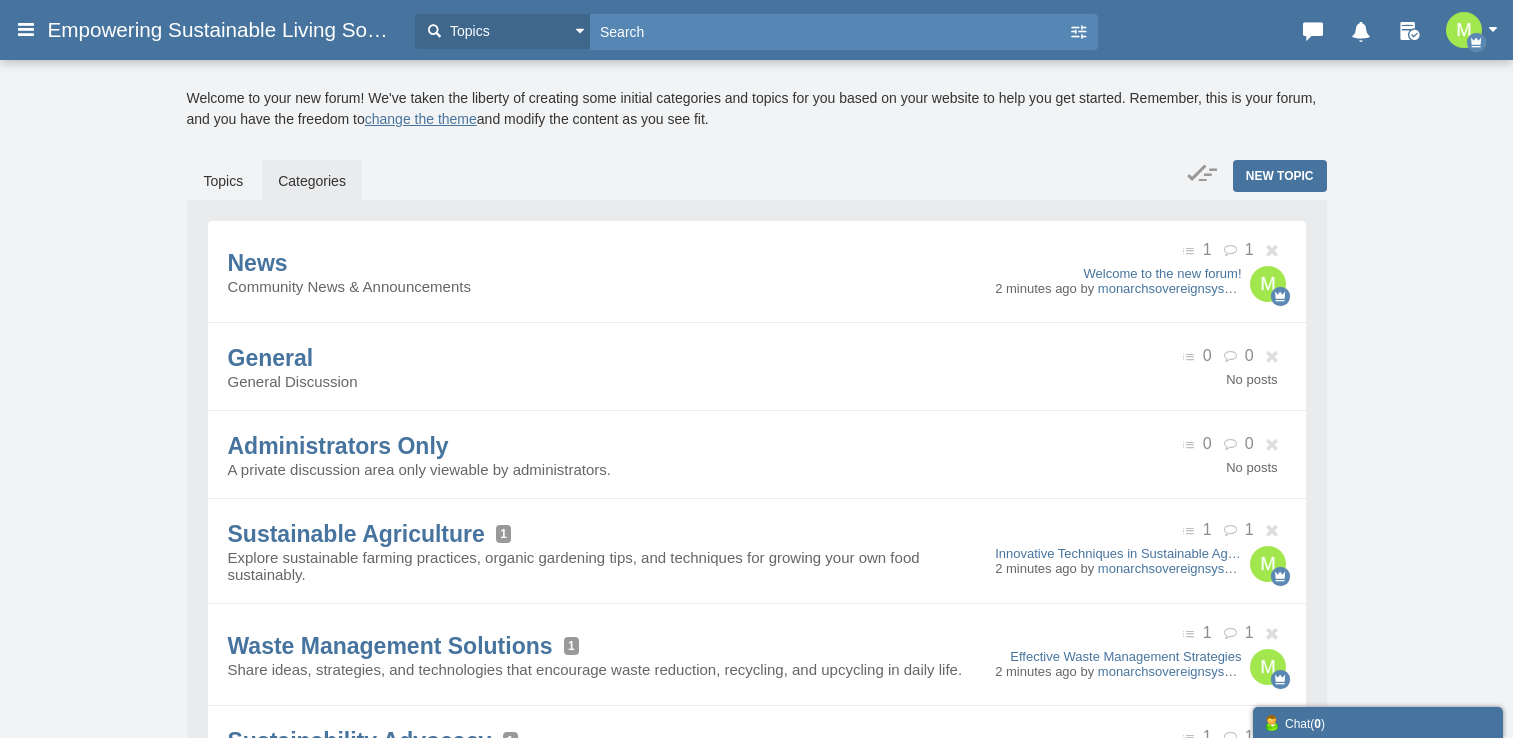 scroll, scrollTop: 0, scrollLeft: 0, axis: both 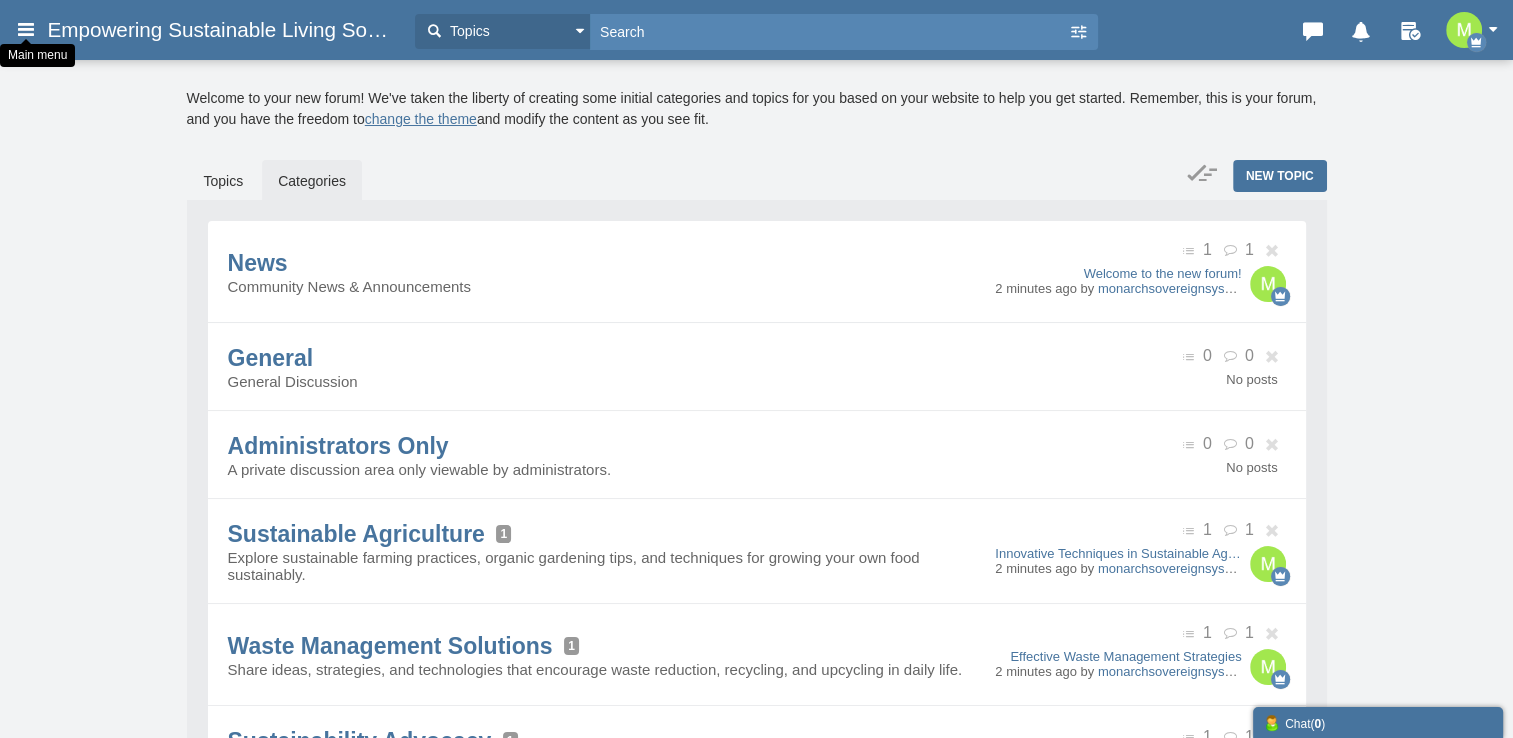 click at bounding box center [26, 29] 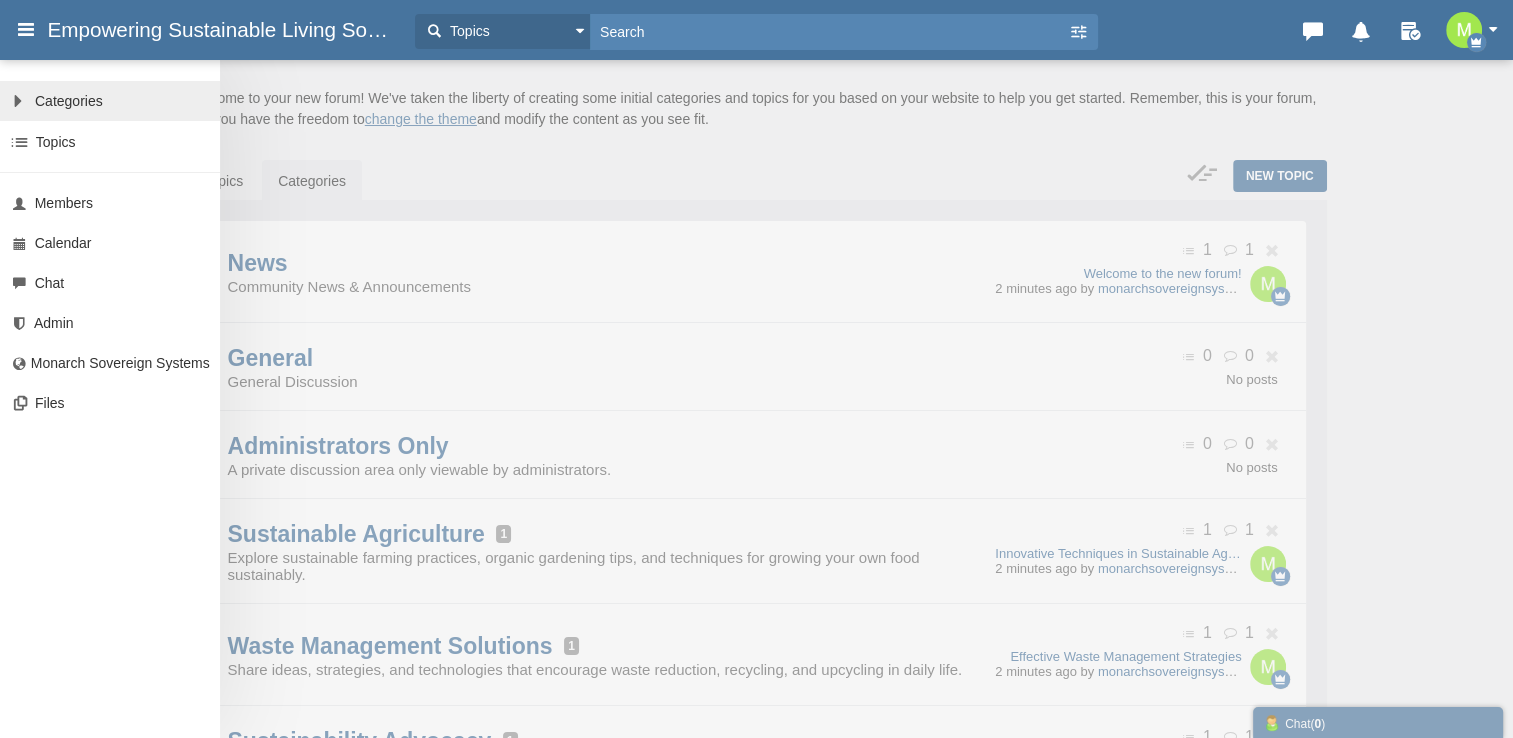 click on "Categories" at bounding box center (69, 101) 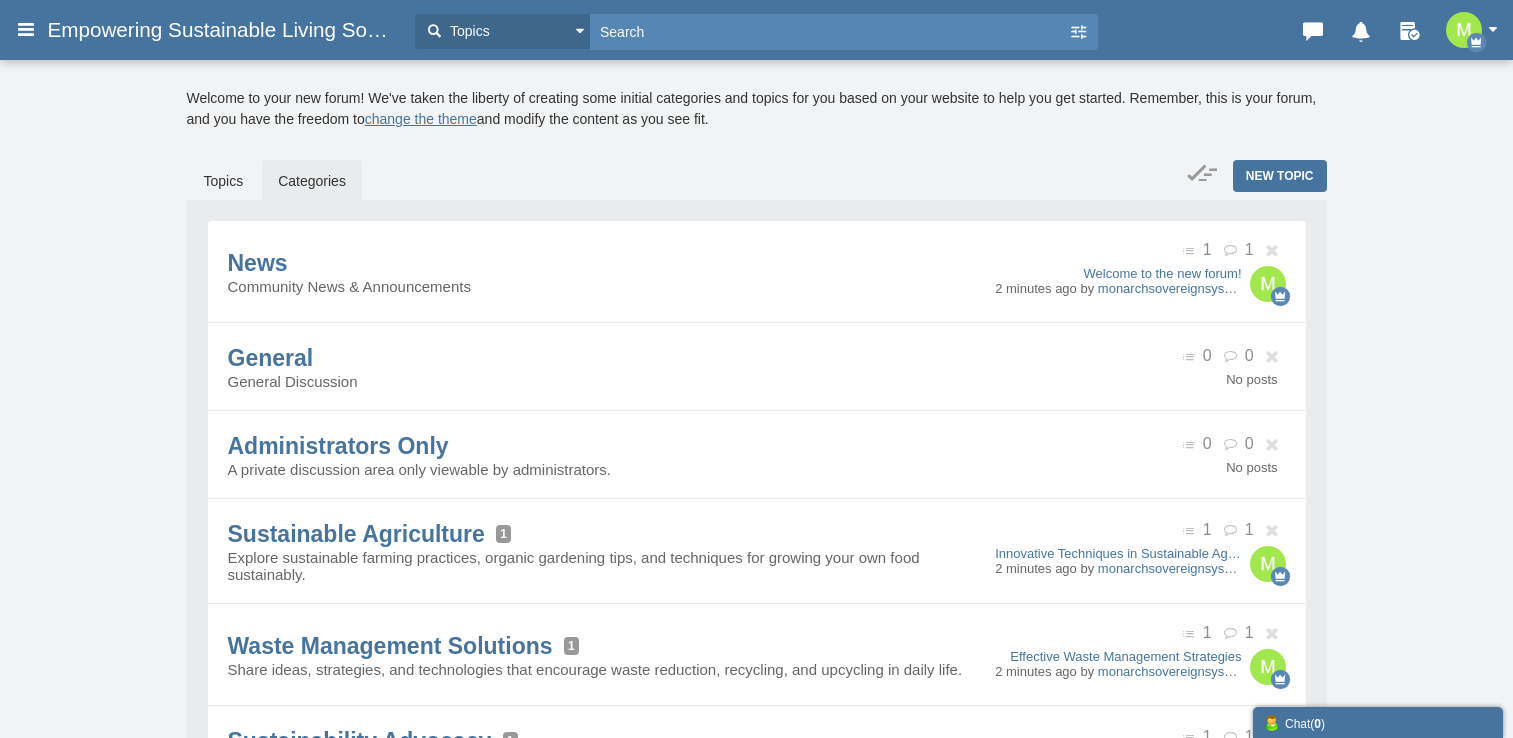 scroll, scrollTop: 0, scrollLeft: 0, axis: both 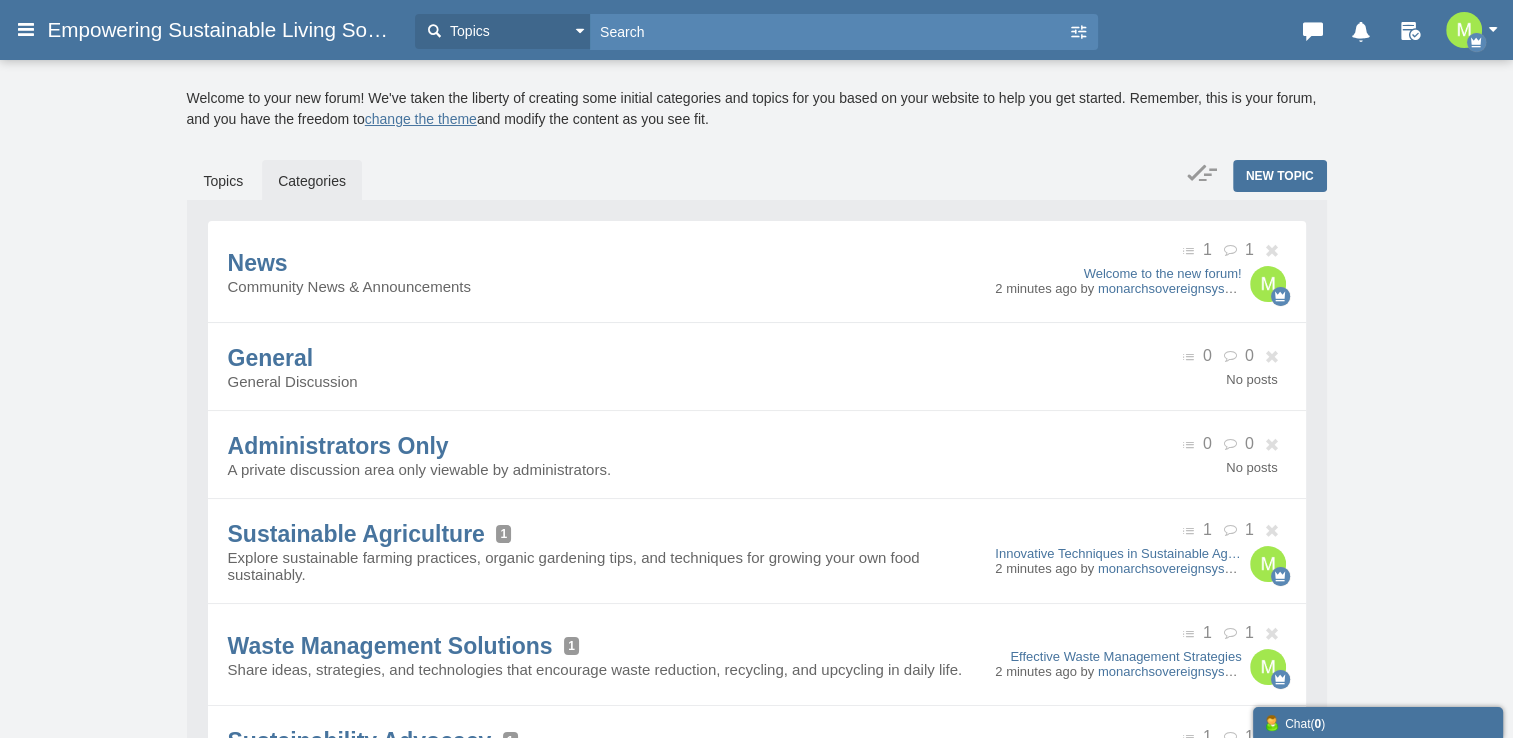 click at bounding box center [1464, 30] 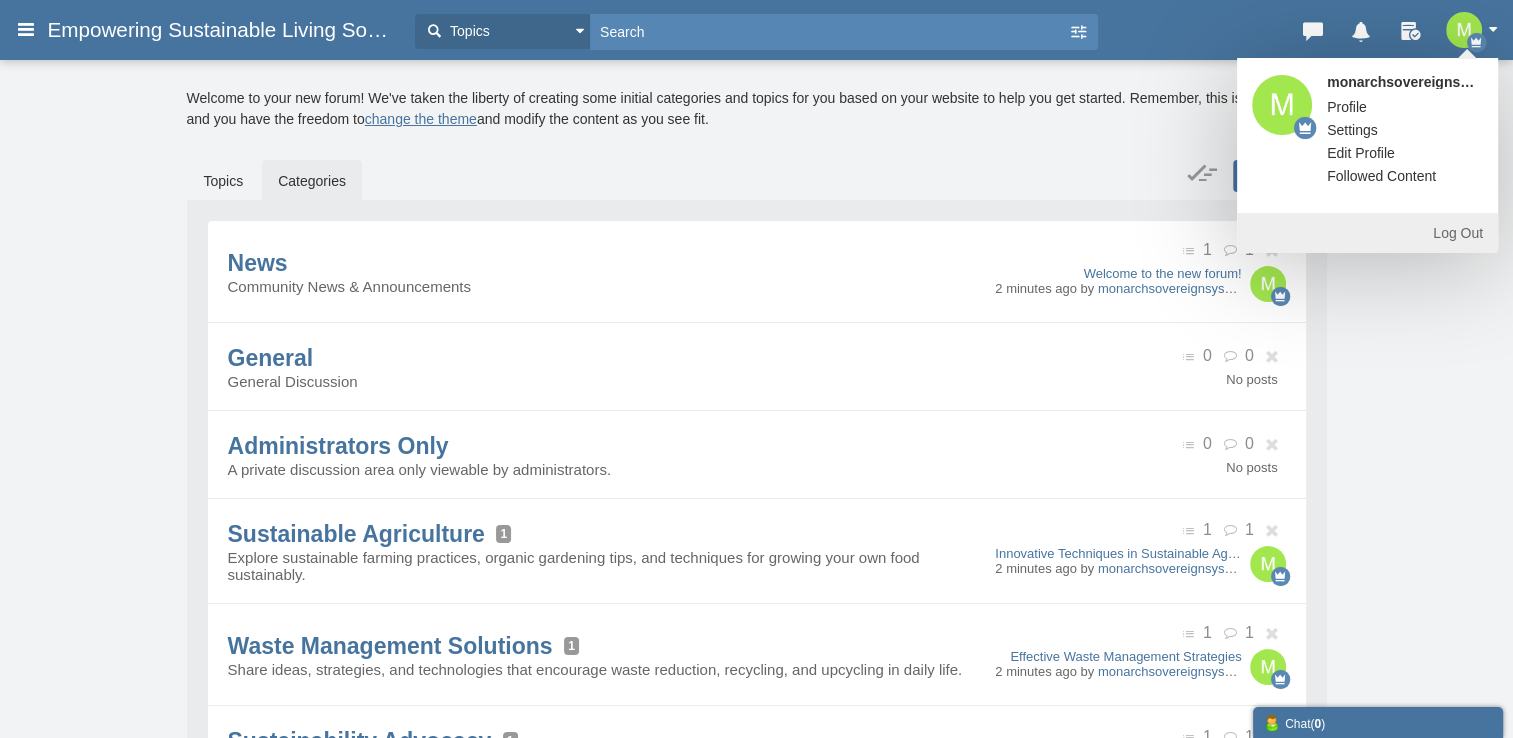 click on "Empowering Sustainable Living Solutions" at bounding box center [226, 30] 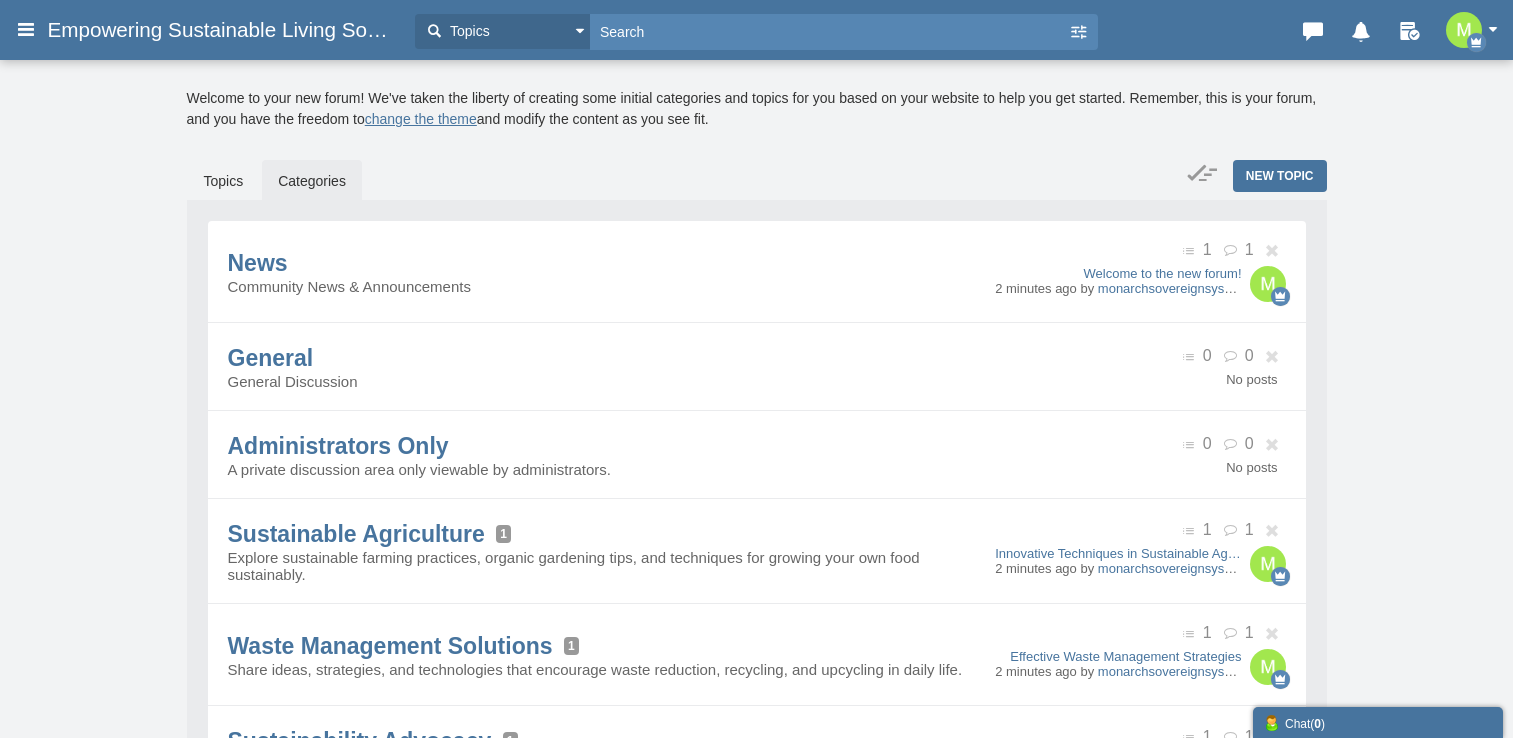 scroll, scrollTop: 0, scrollLeft: 0, axis: both 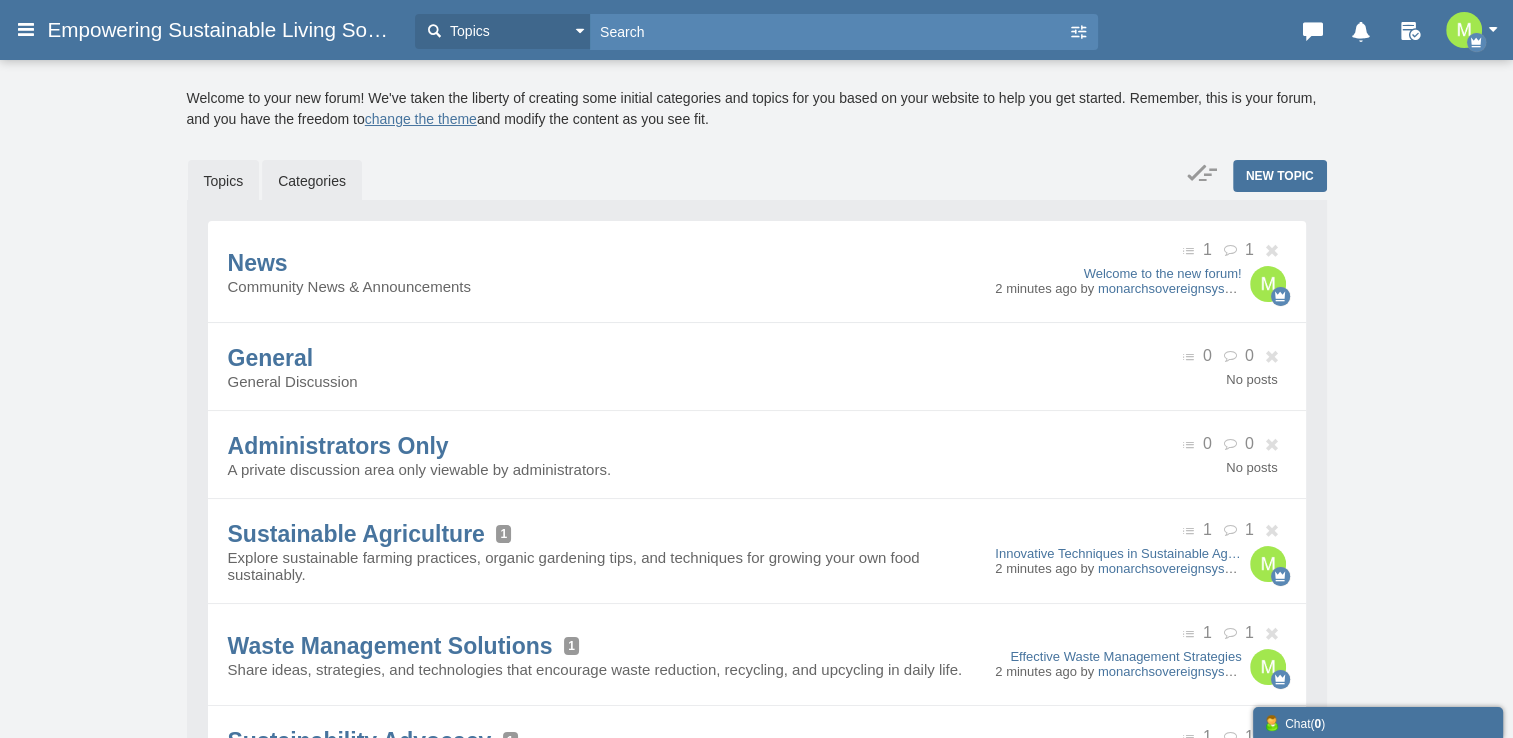 click on "Topics" at bounding box center [224, 181] 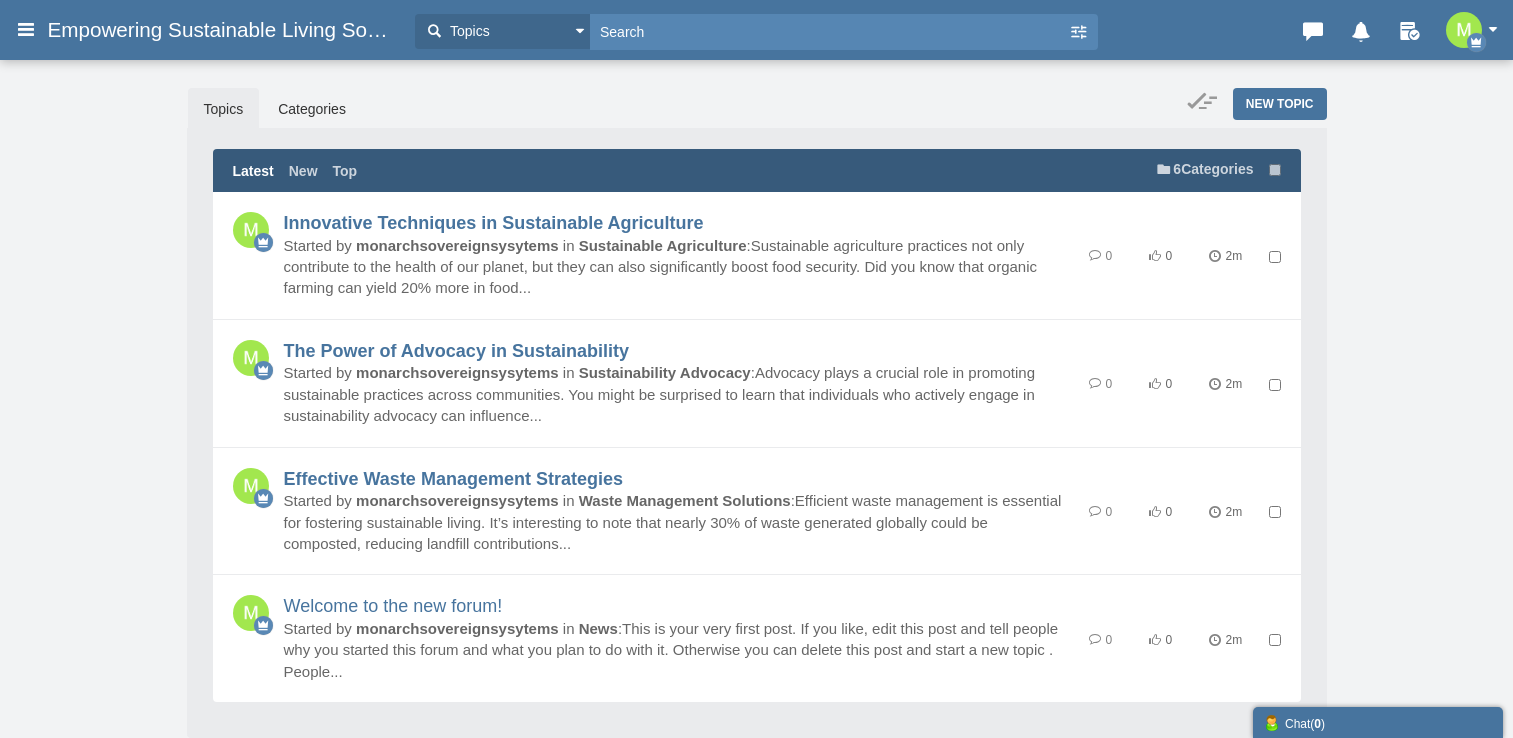 scroll, scrollTop: 0, scrollLeft: 0, axis: both 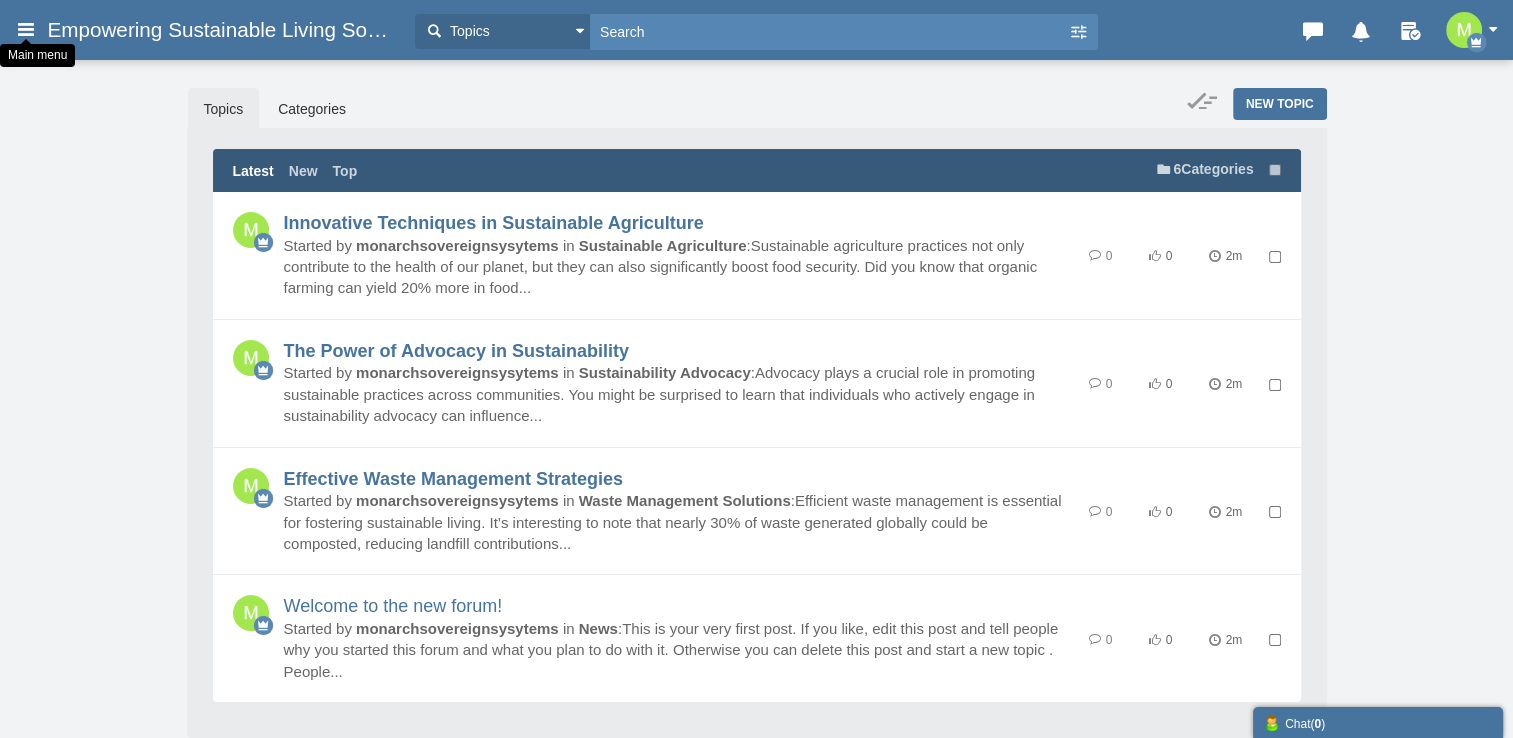 click at bounding box center (26, 29) 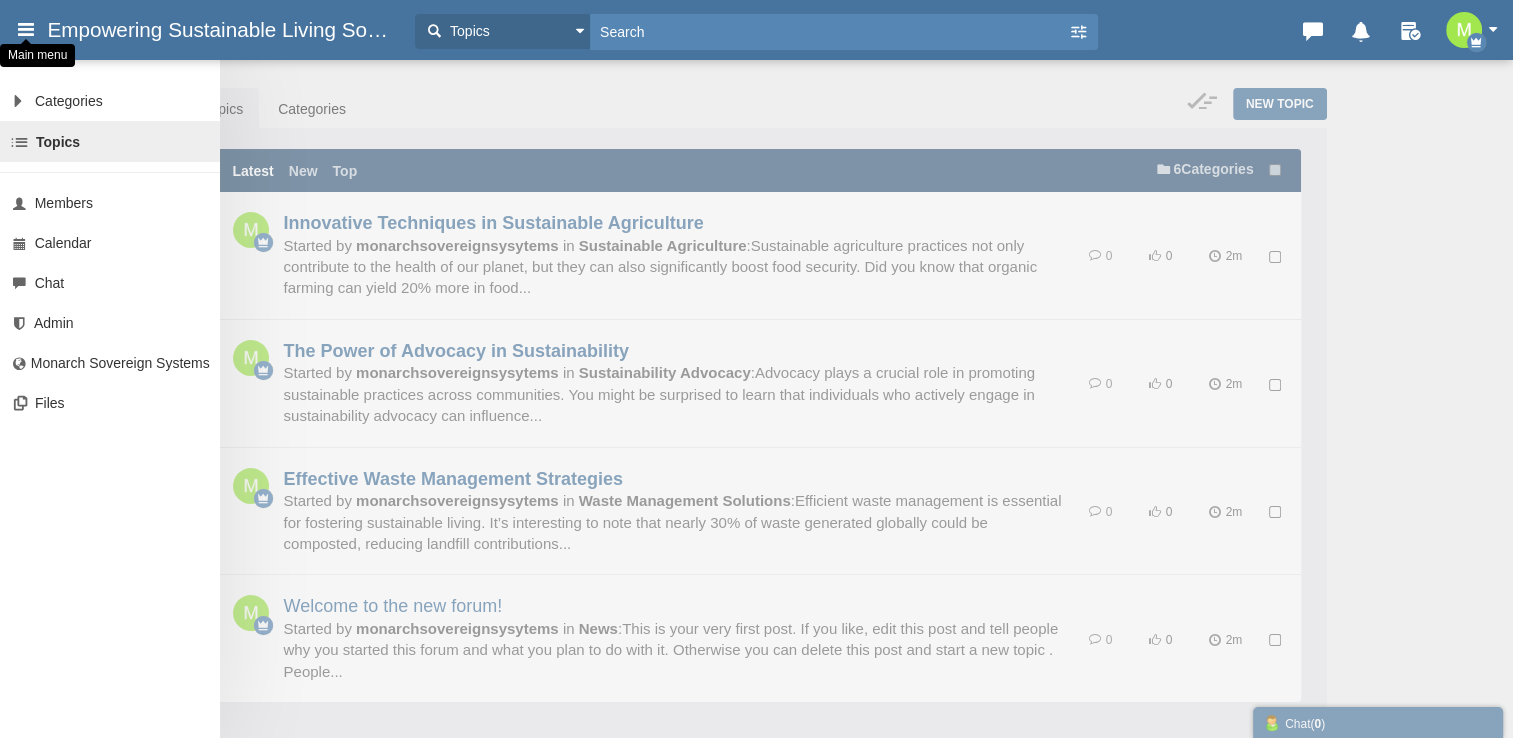 click at bounding box center (26, 29) 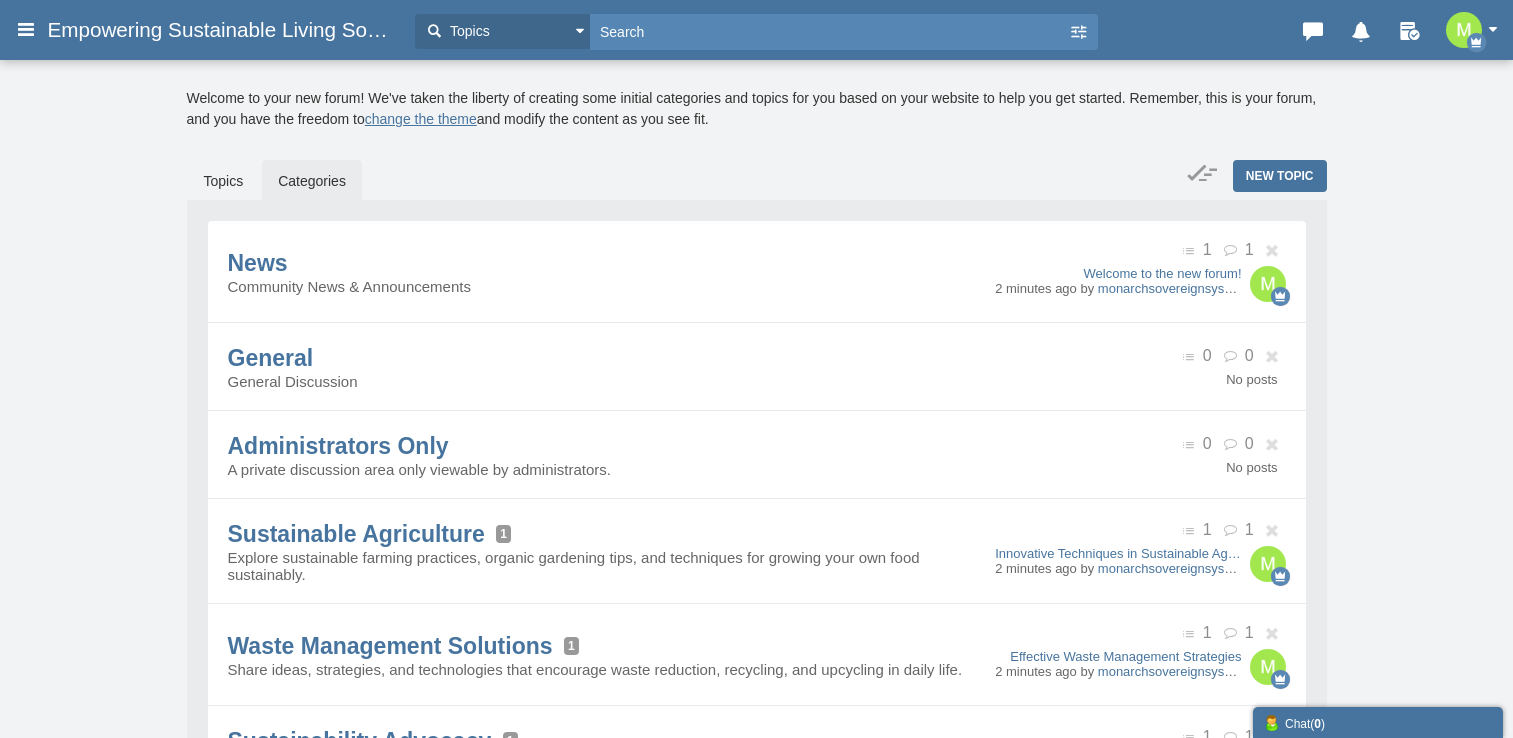 scroll, scrollTop: 0, scrollLeft: 0, axis: both 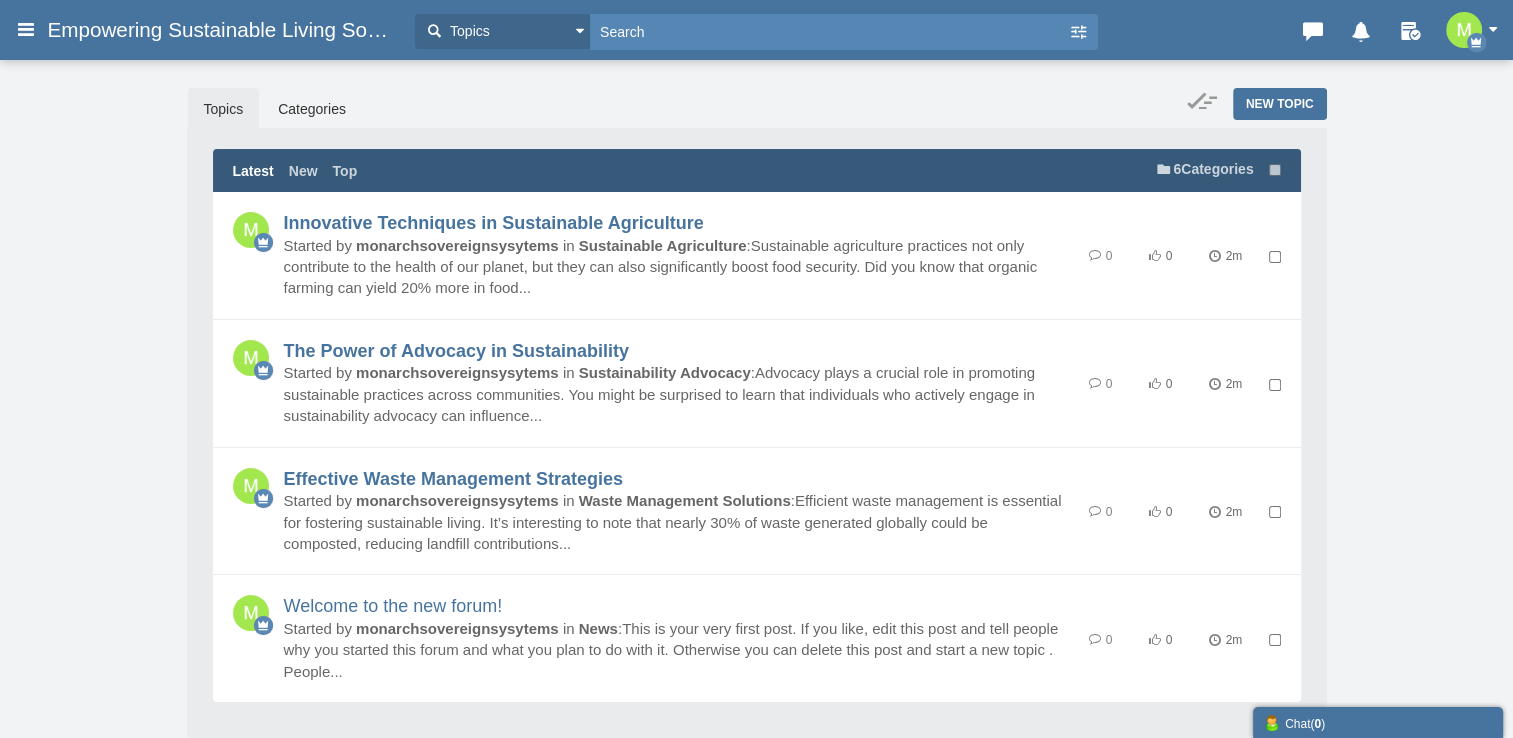 click on "Empowering Sustainable Living Solutions" at bounding box center [226, 30] 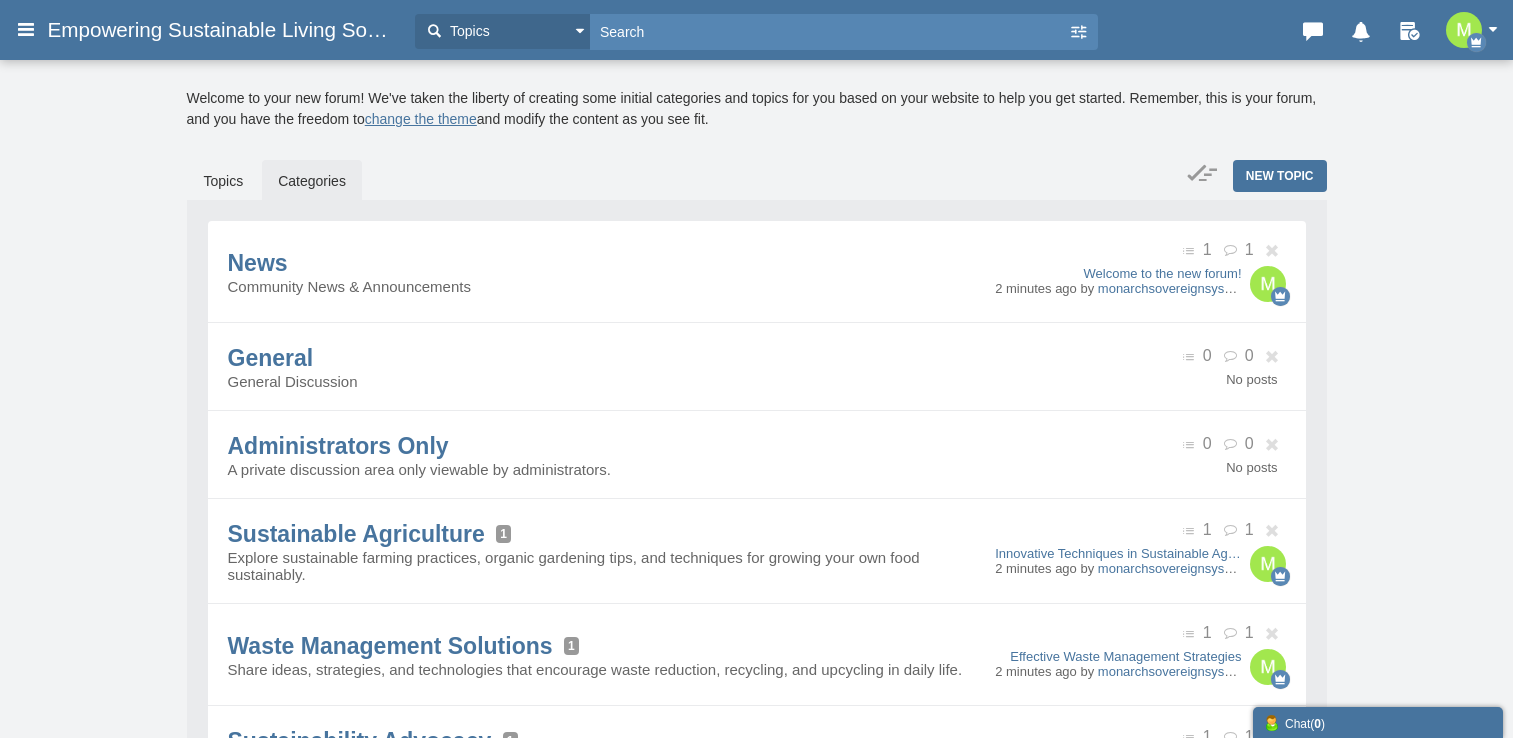 scroll, scrollTop: 0, scrollLeft: 0, axis: both 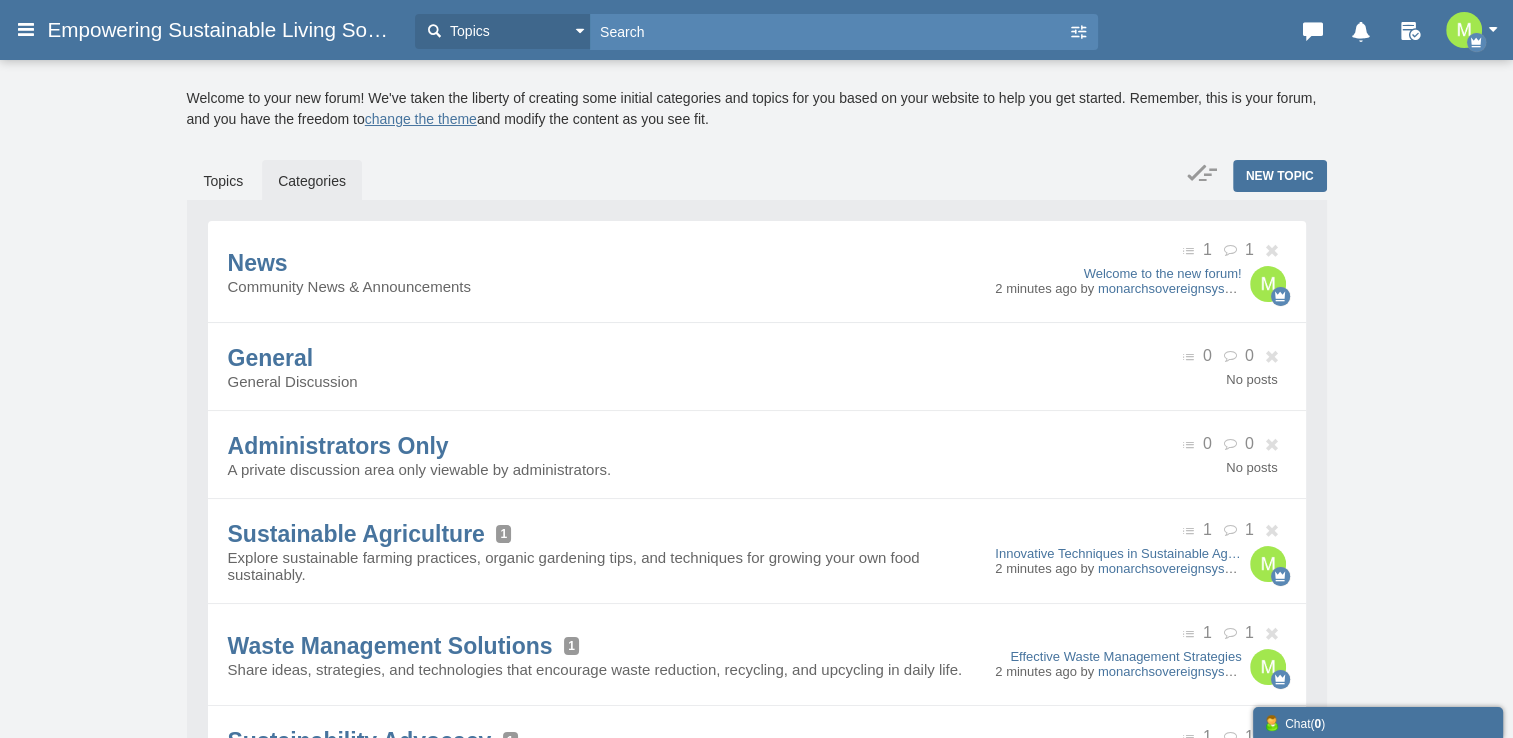 click on "Empowering Sustainable Living Solutions" at bounding box center (226, 30) 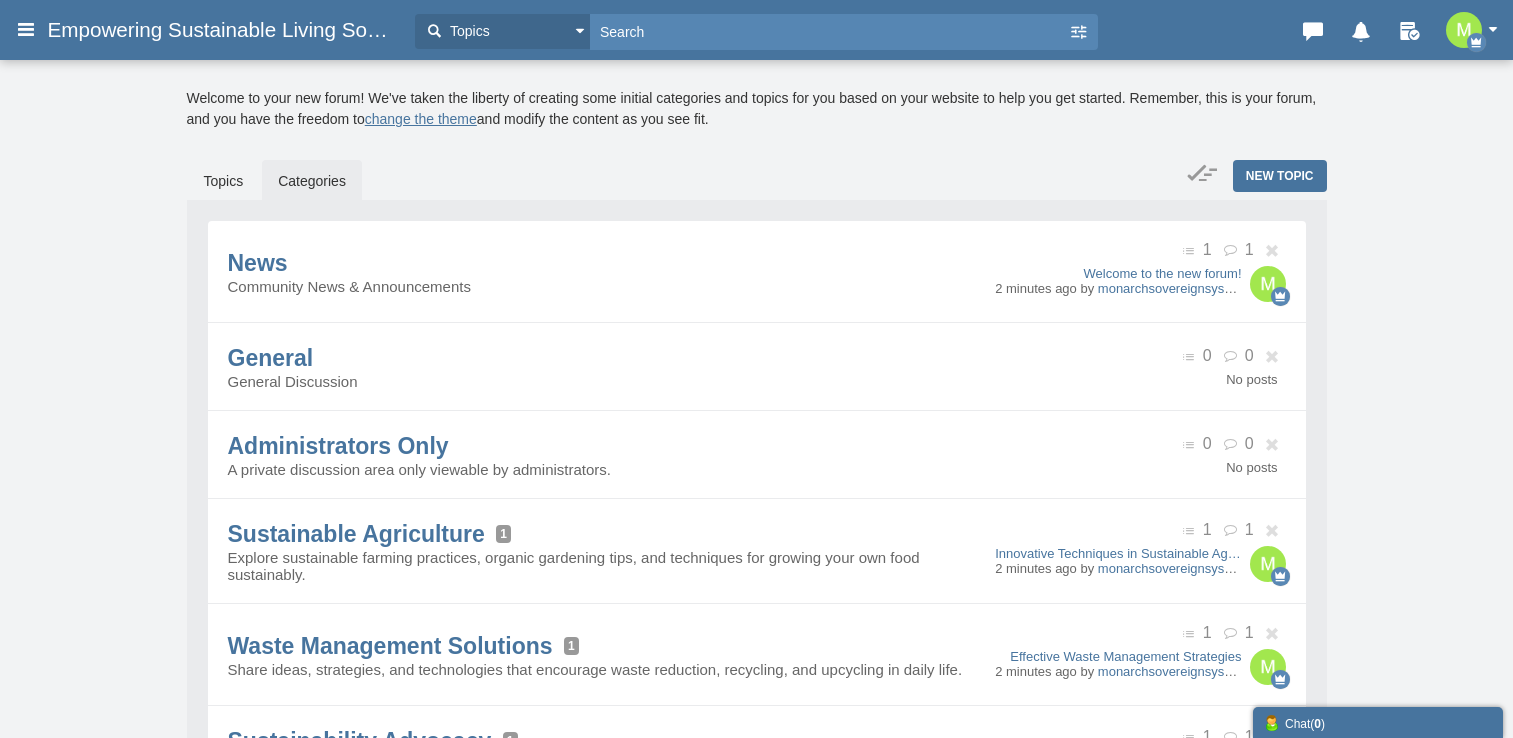 scroll, scrollTop: 0, scrollLeft: 0, axis: both 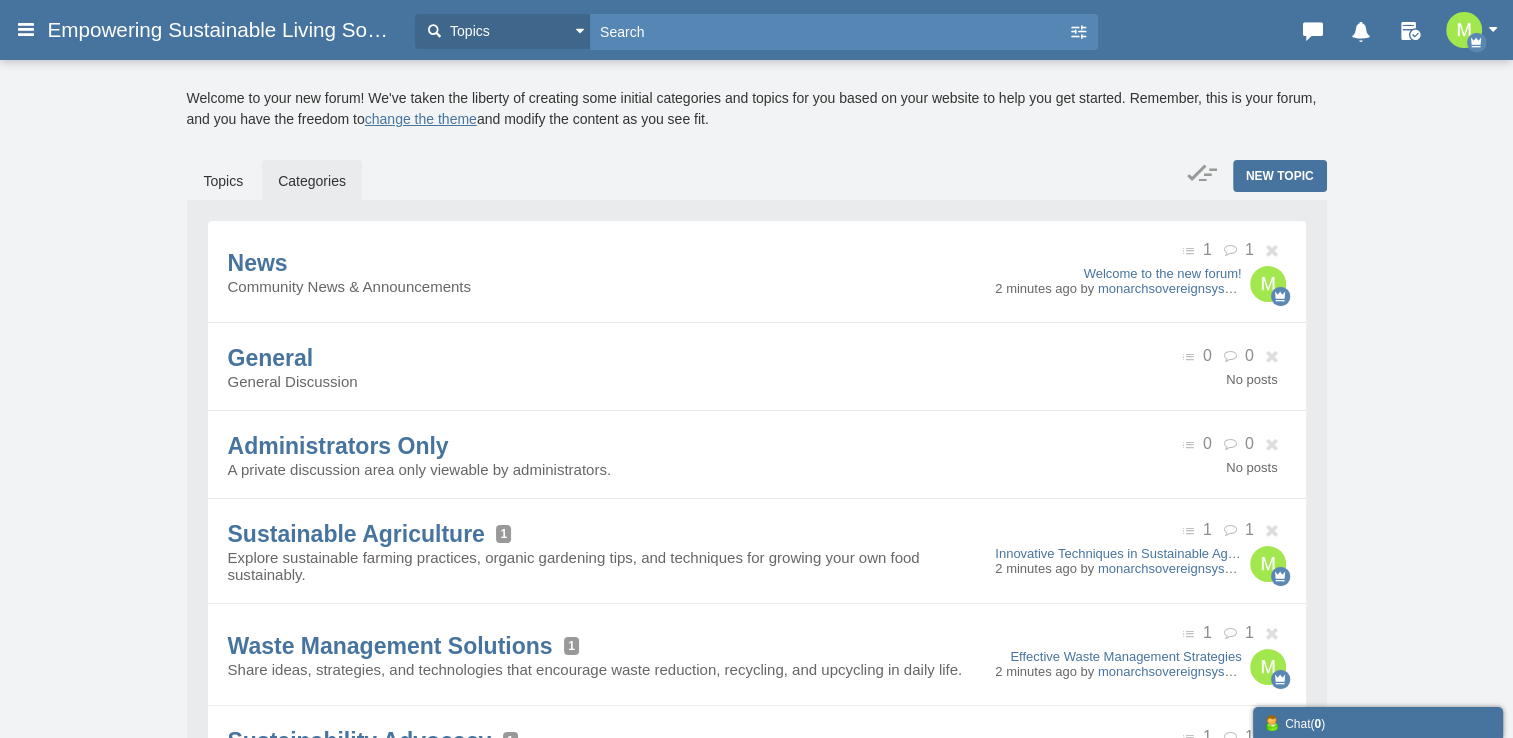 click at bounding box center (1477, 30) 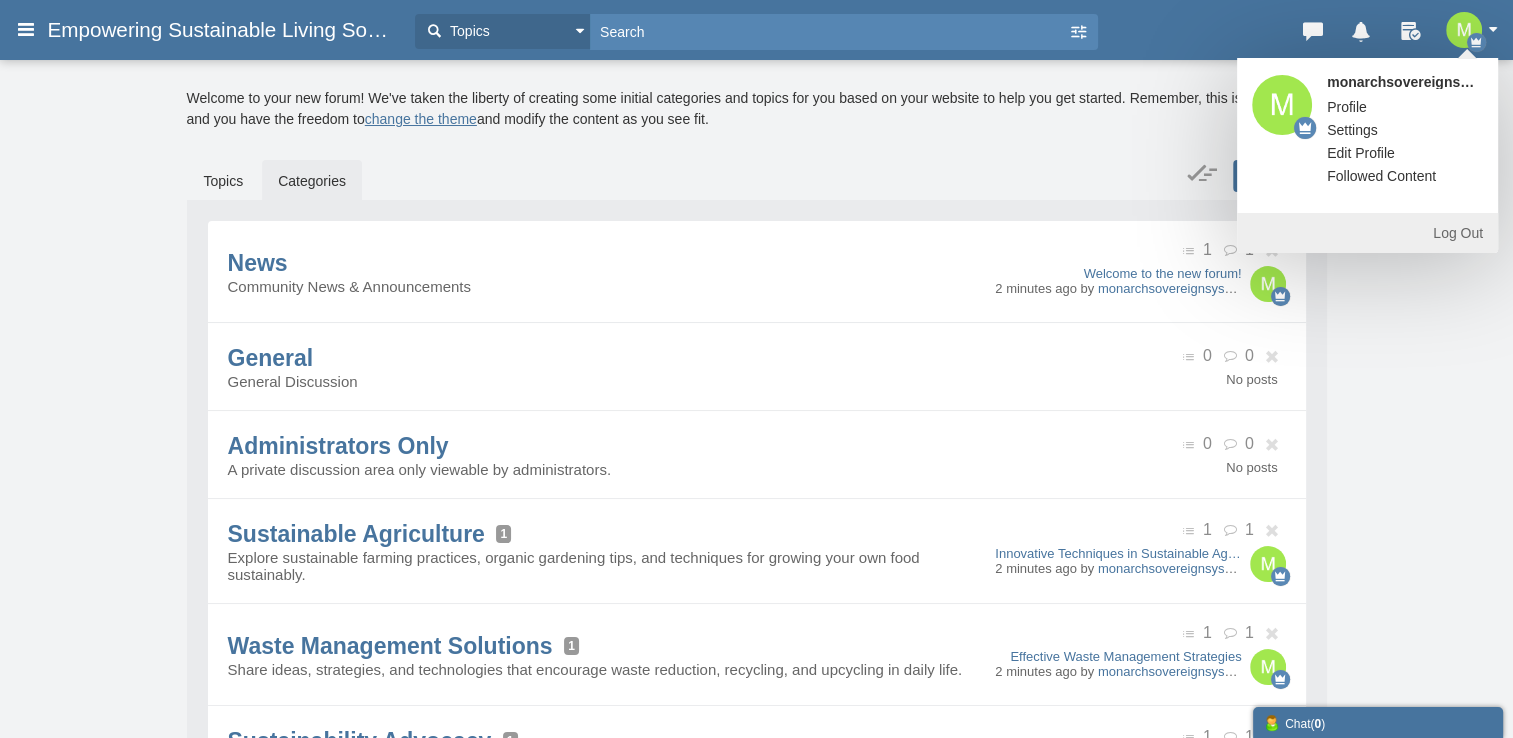 click on "Settings" at bounding box center (1352, 130) 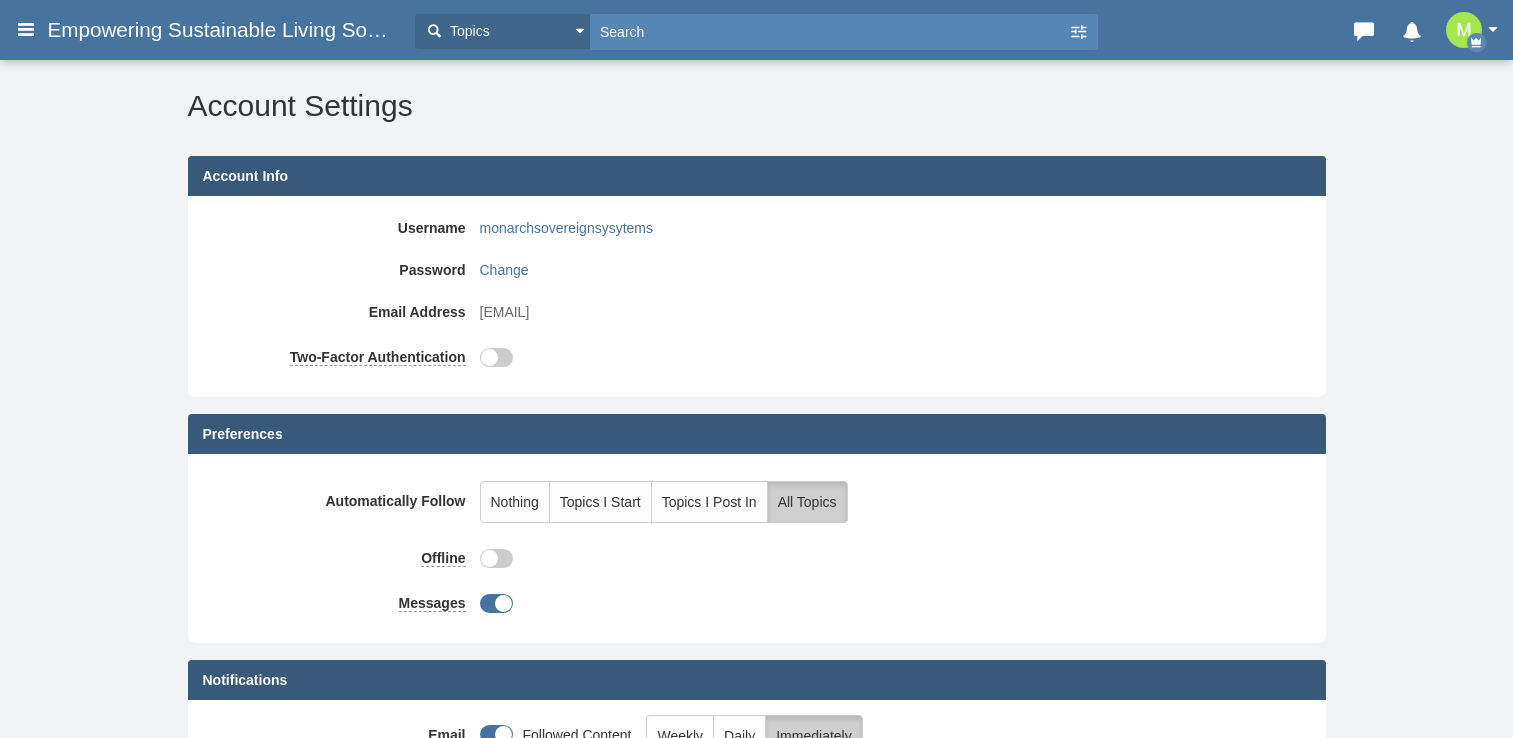 scroll, scrollTop: 0, scrollLeft: 0, axis: both 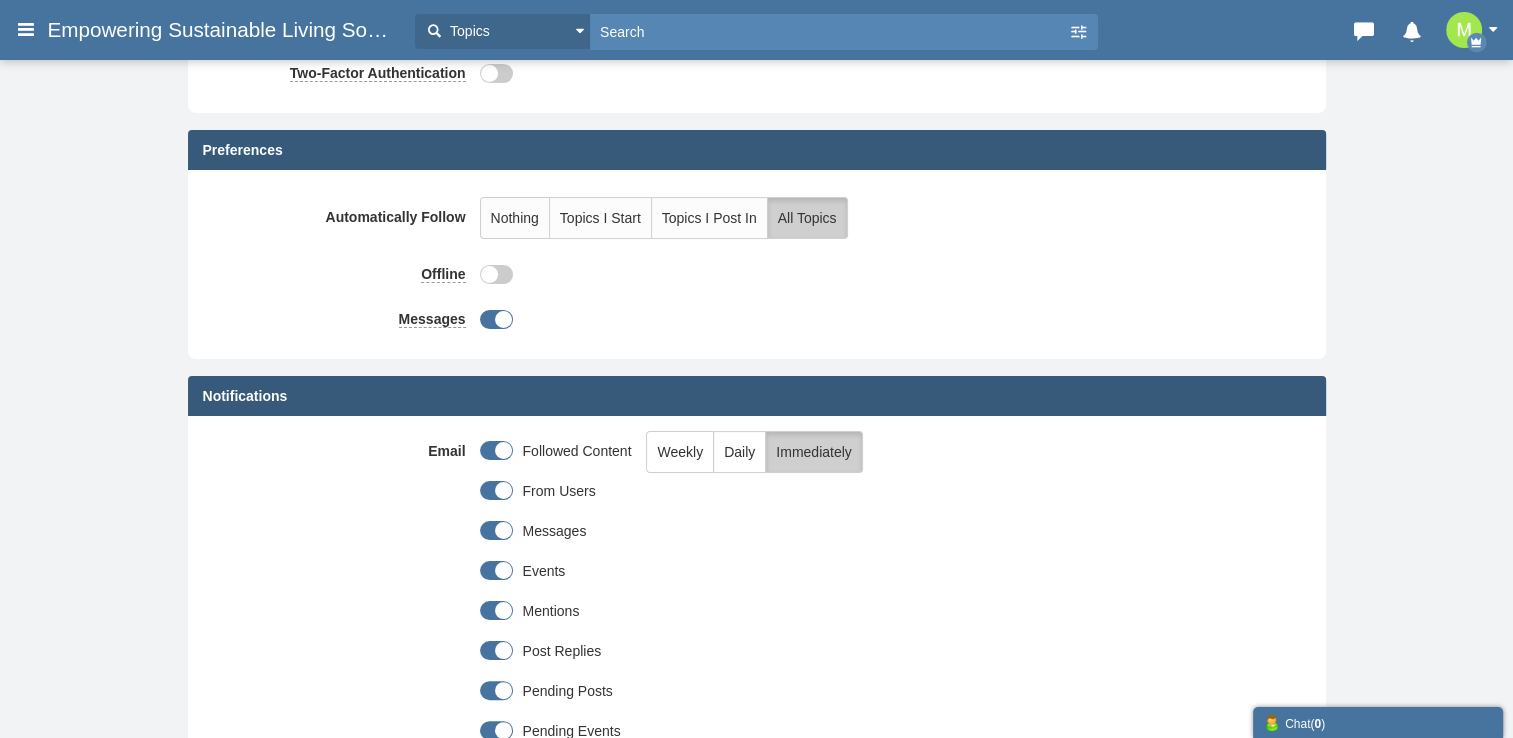 click on "Topics" at bounding box center [502, 31] 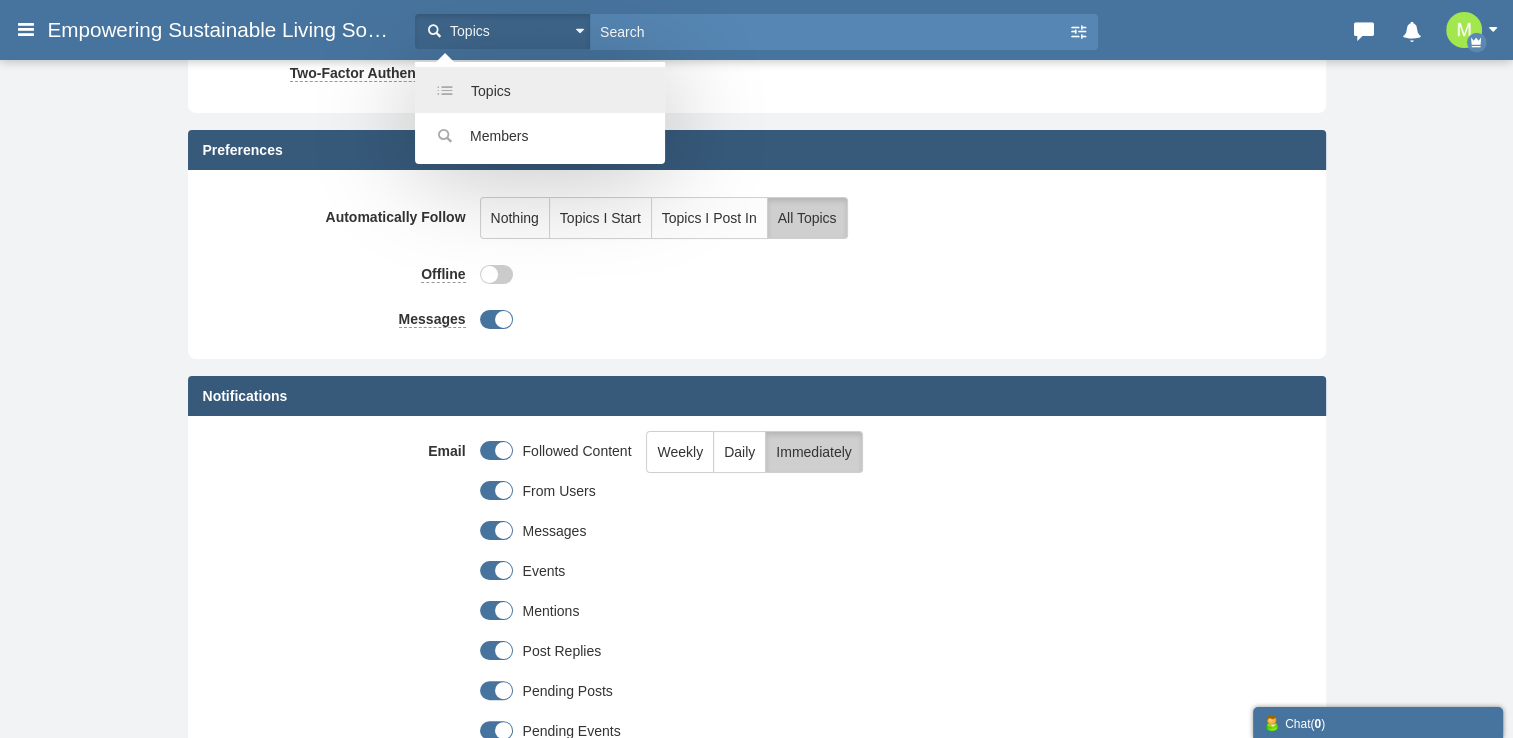 click on "Topics" at bounding box center [540, 90] 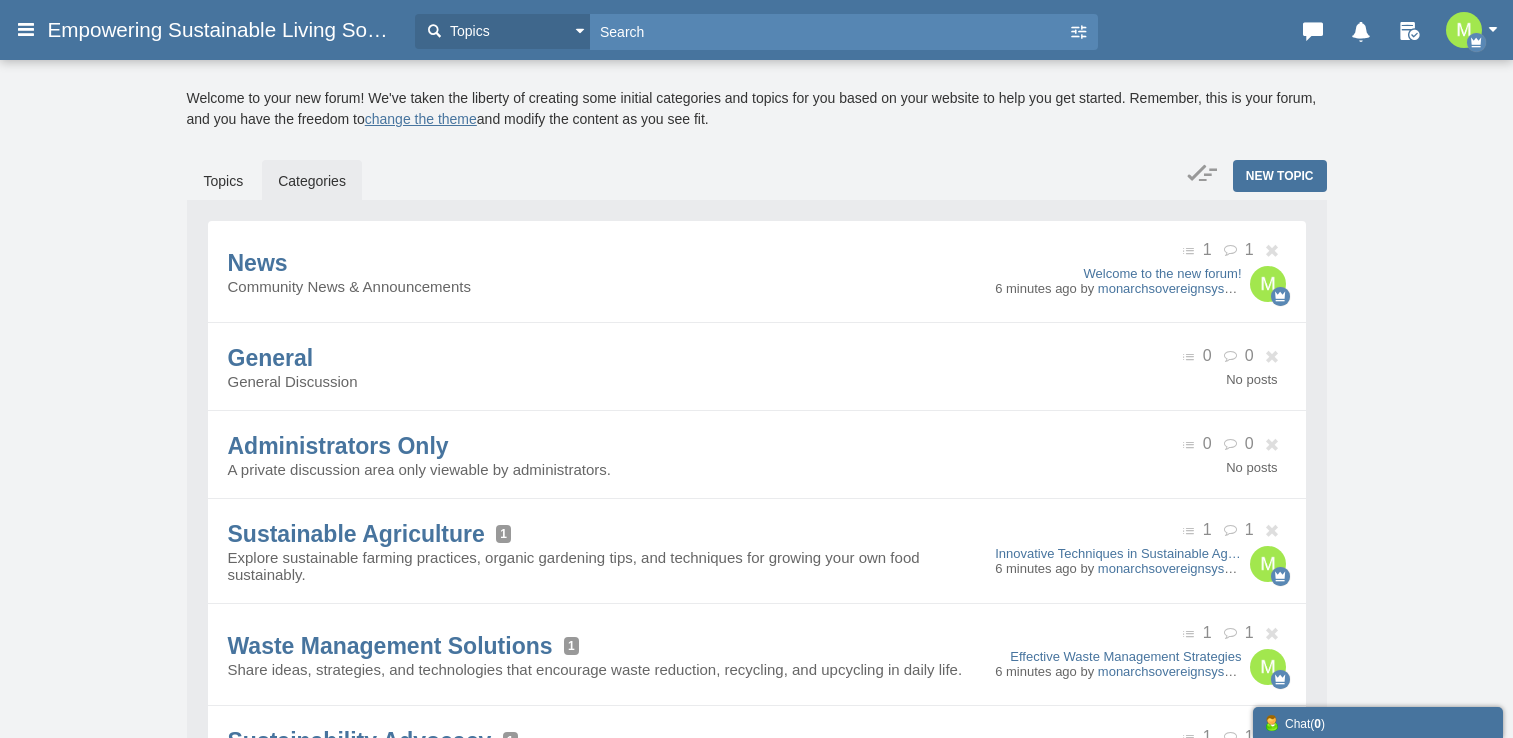 scroll, scrollTop: 0, scrollLeft: 0, axis: both 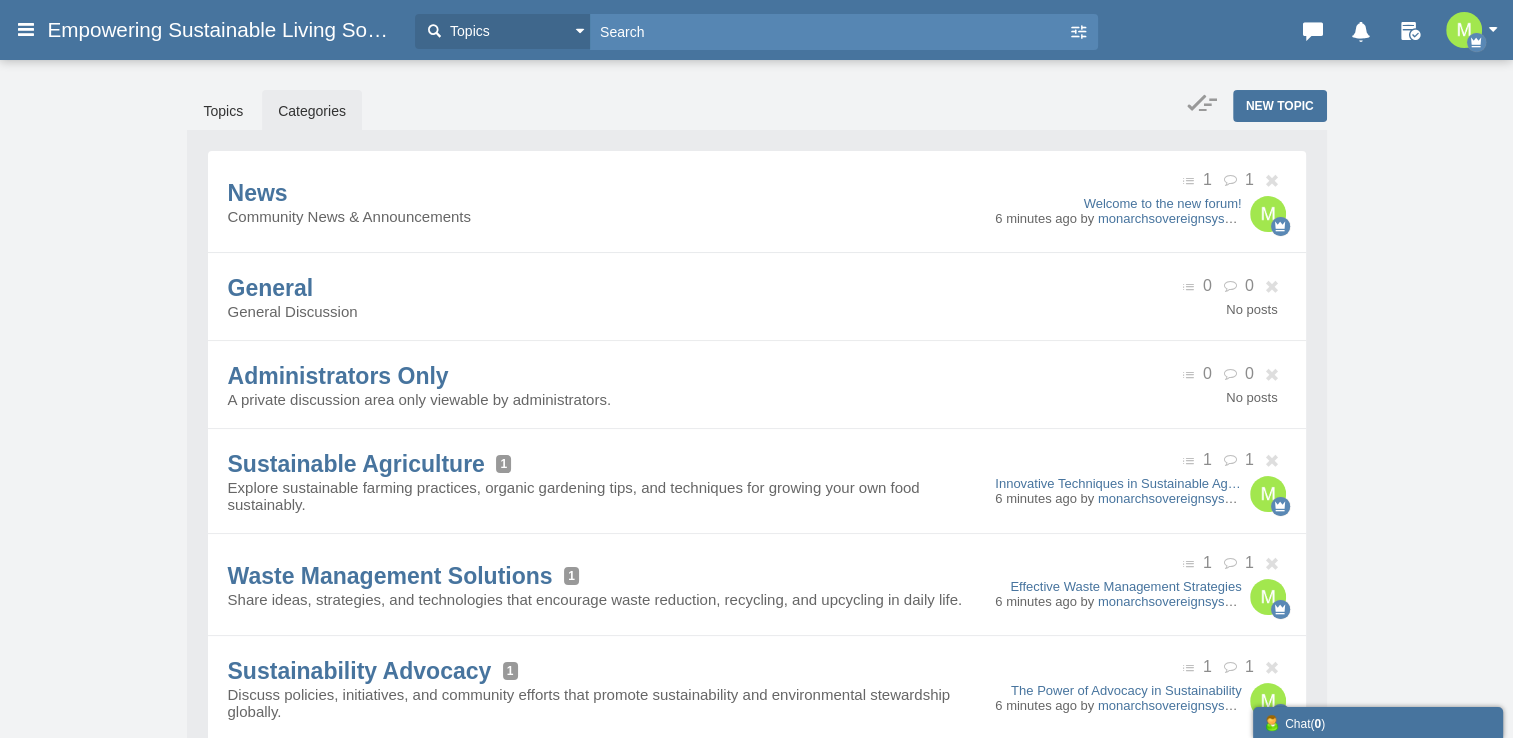 click on "Empowering Sustainable Living Solutions" at bounding box center [226, 30] 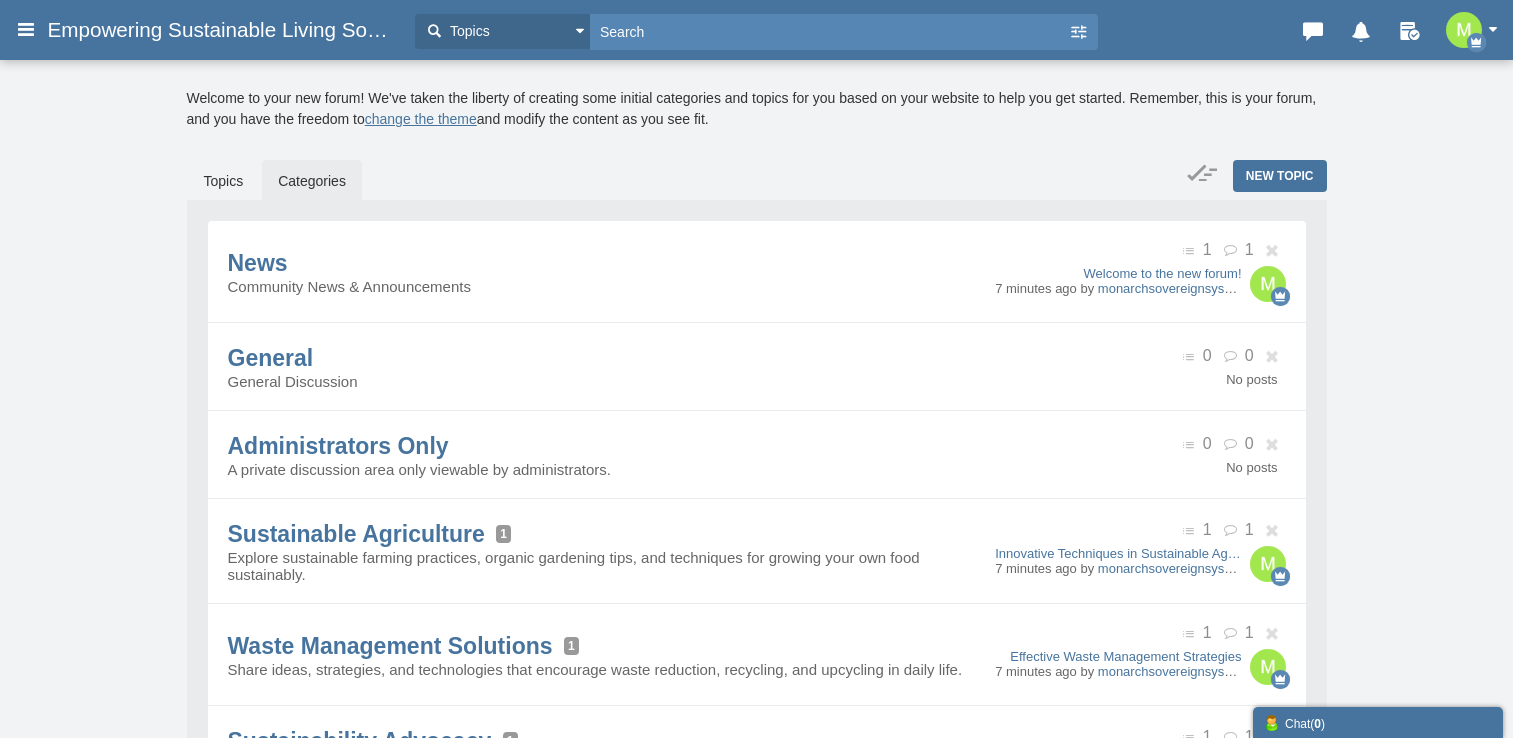 scroll, scrollTop: 0, scrollLeft: 0, axis: both 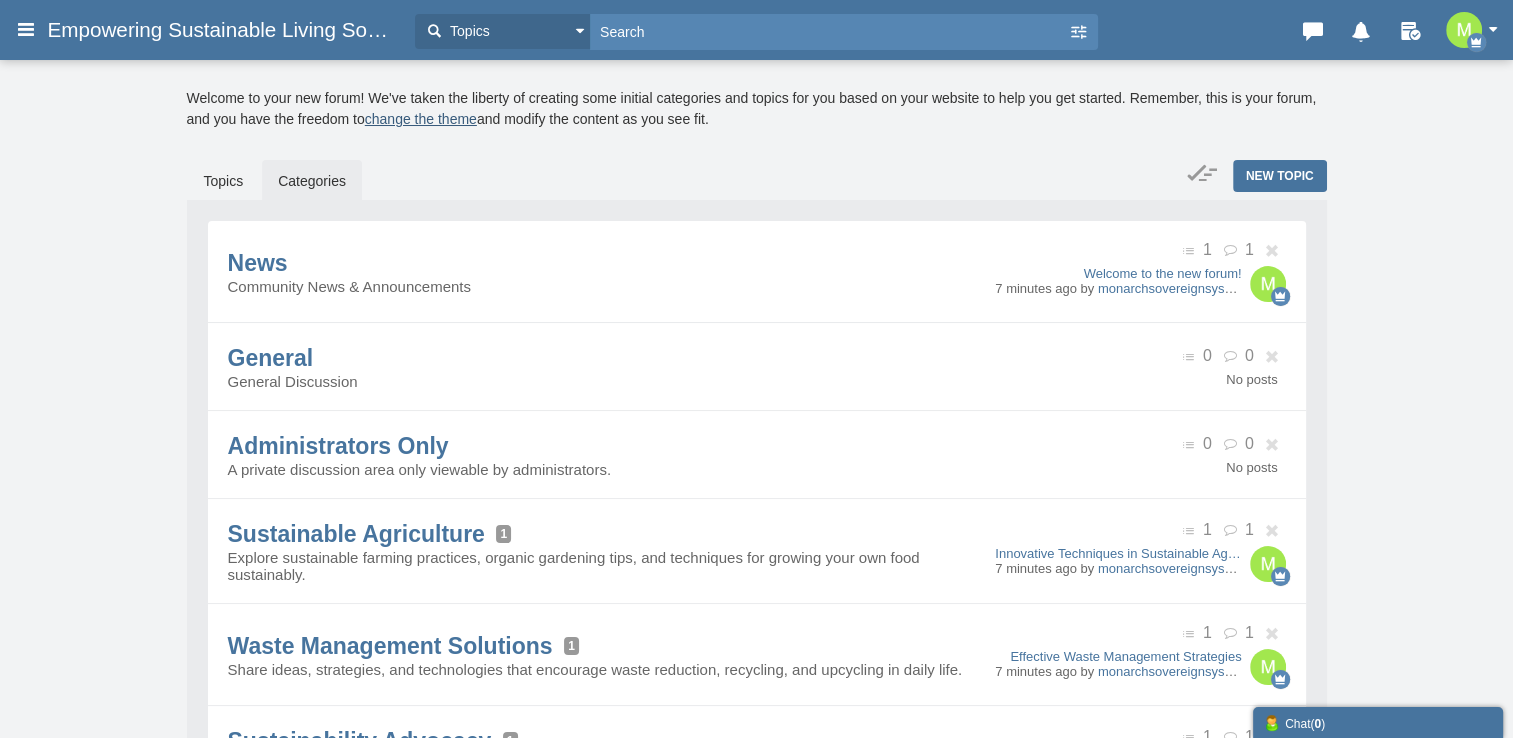 click on "change the theme" at bounding box center (421, 119) 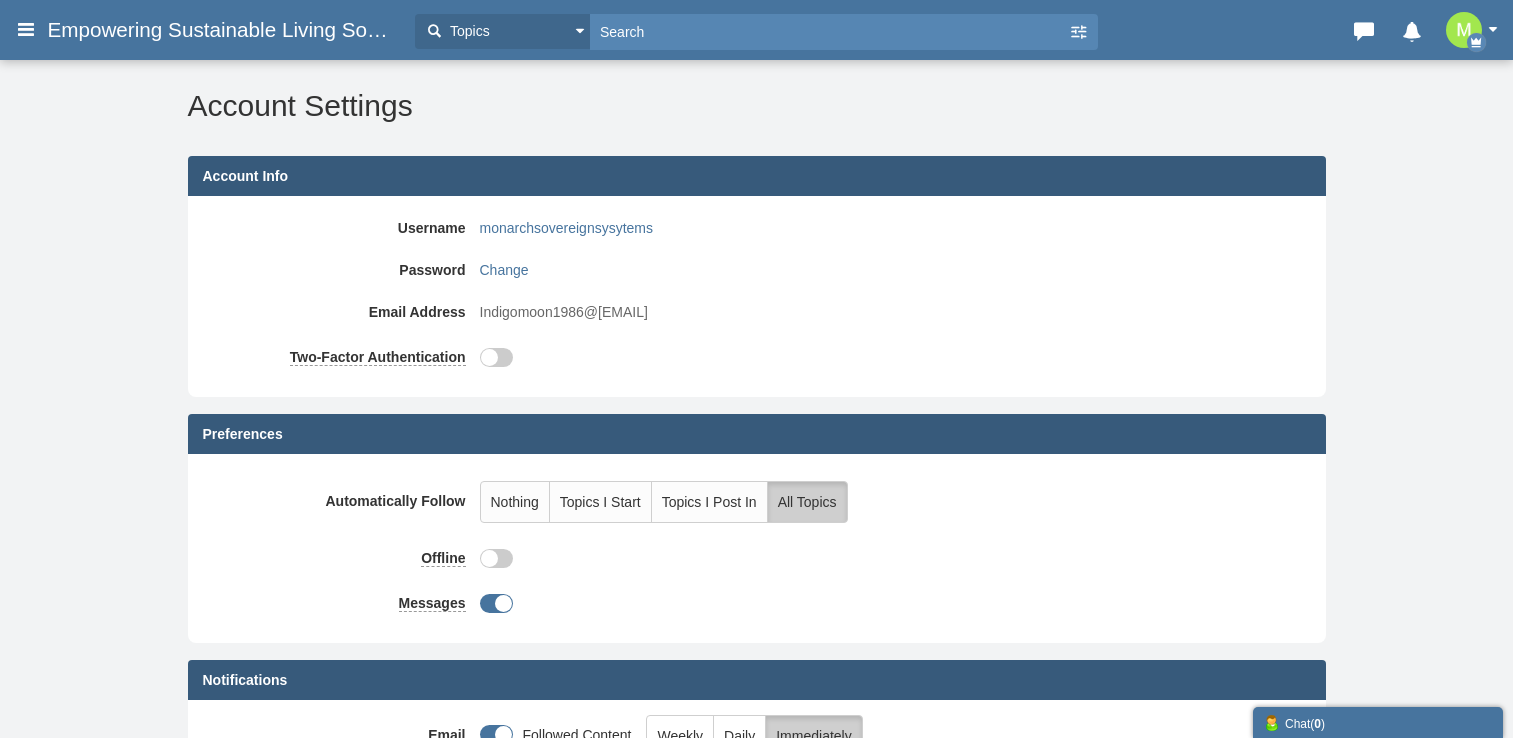 scroll, scrollTop: 284, scrollLeft: 0, axis: vertical 